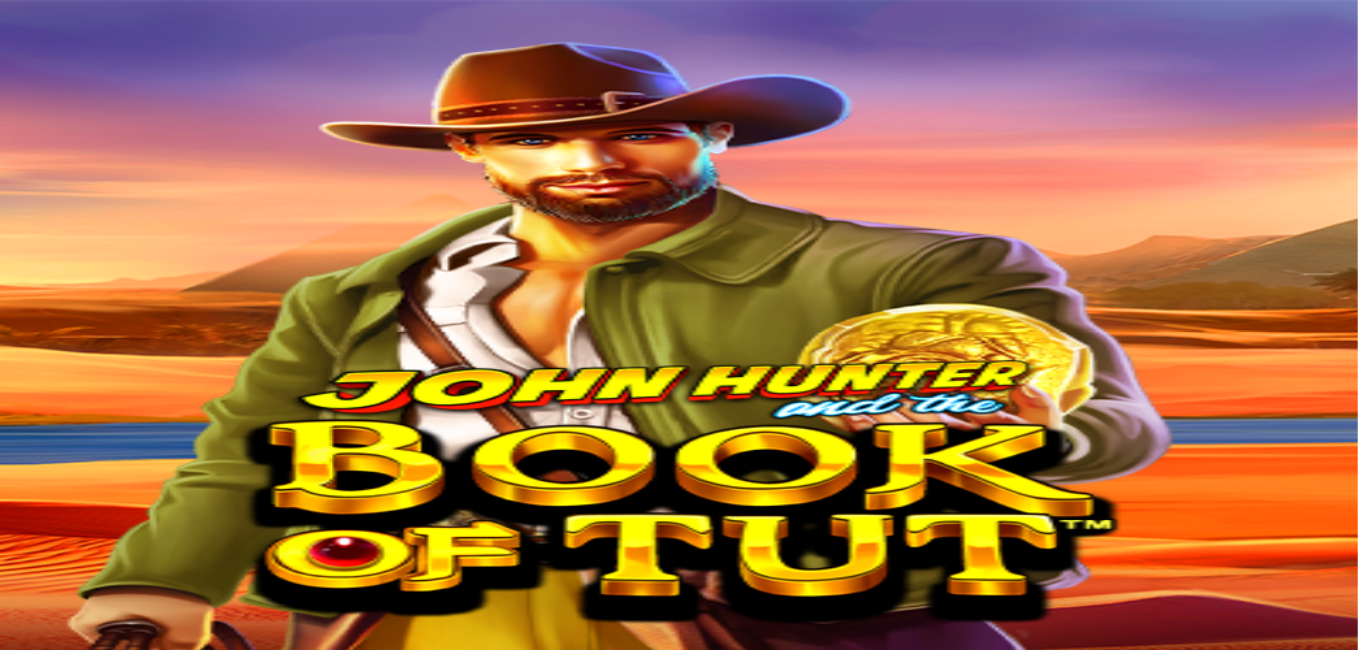scroll, scrollTop: 0, scrollLeft: 0, axis: both 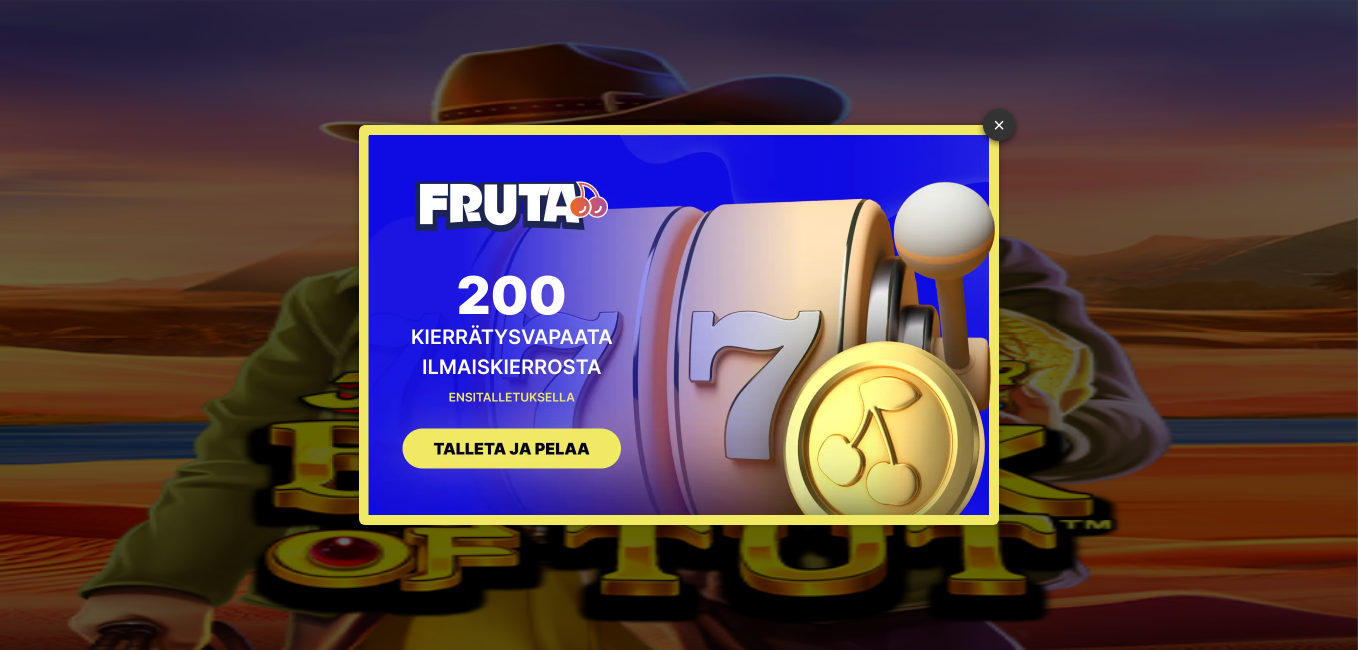 click on "×    SIGN UP" at bounding box center (679, 325) 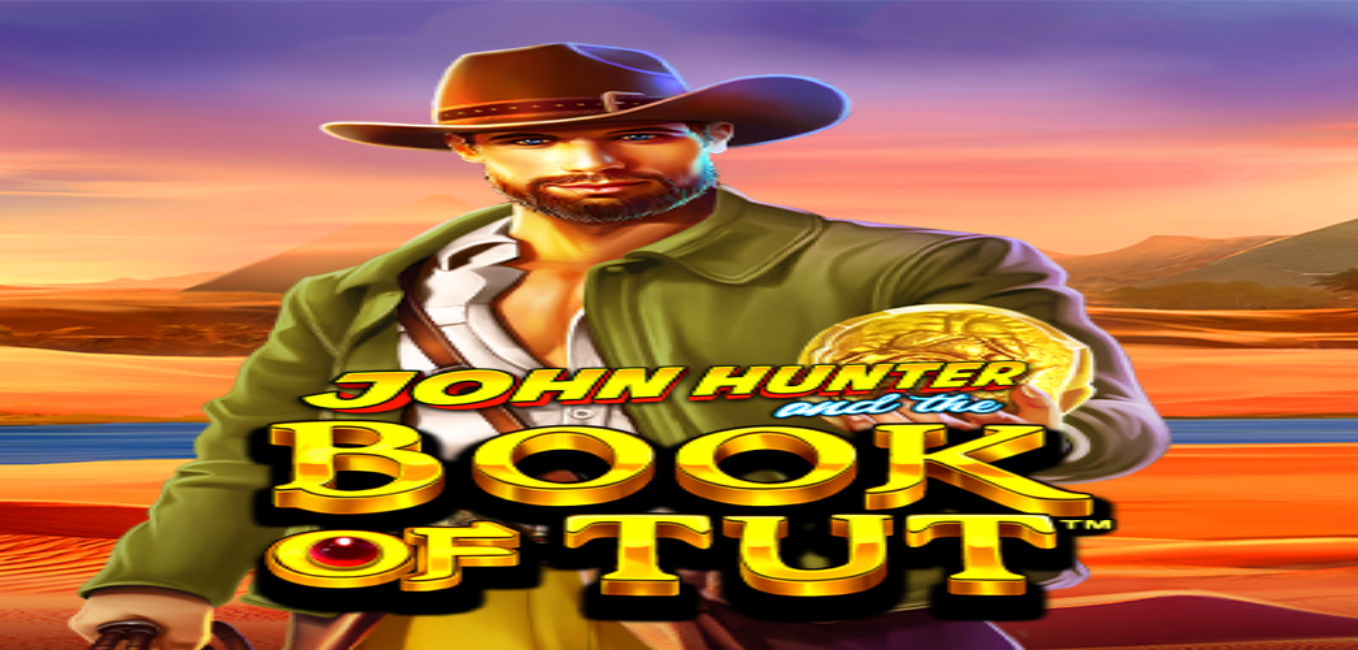 click on "Ymmärrän" at bounding box center (151, 1006) 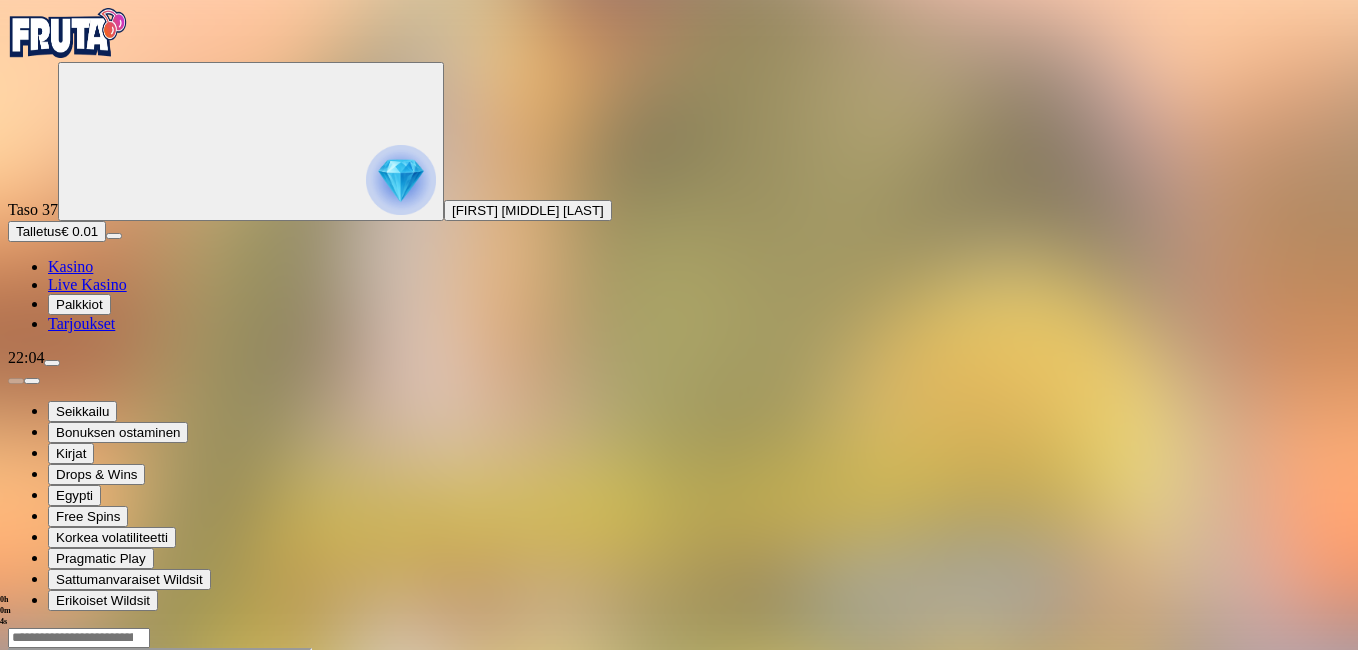 click at bounding box center (16, 820) 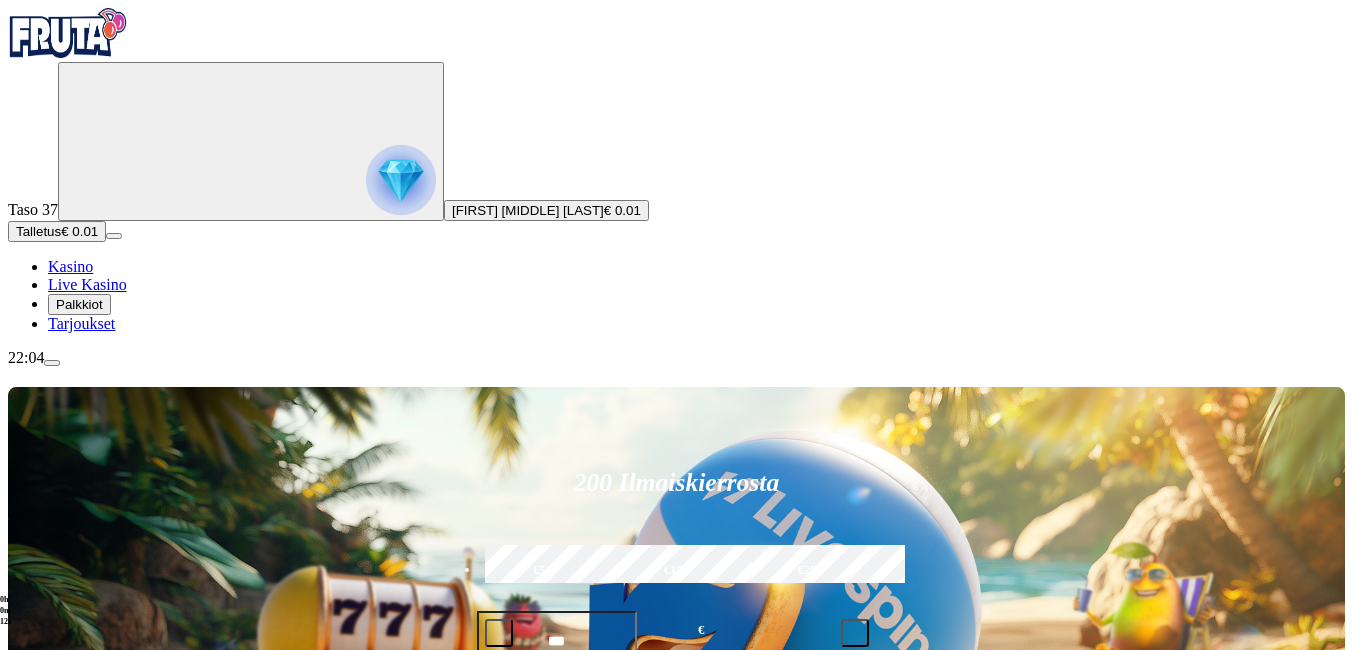 click at bounding box center (401, 180) 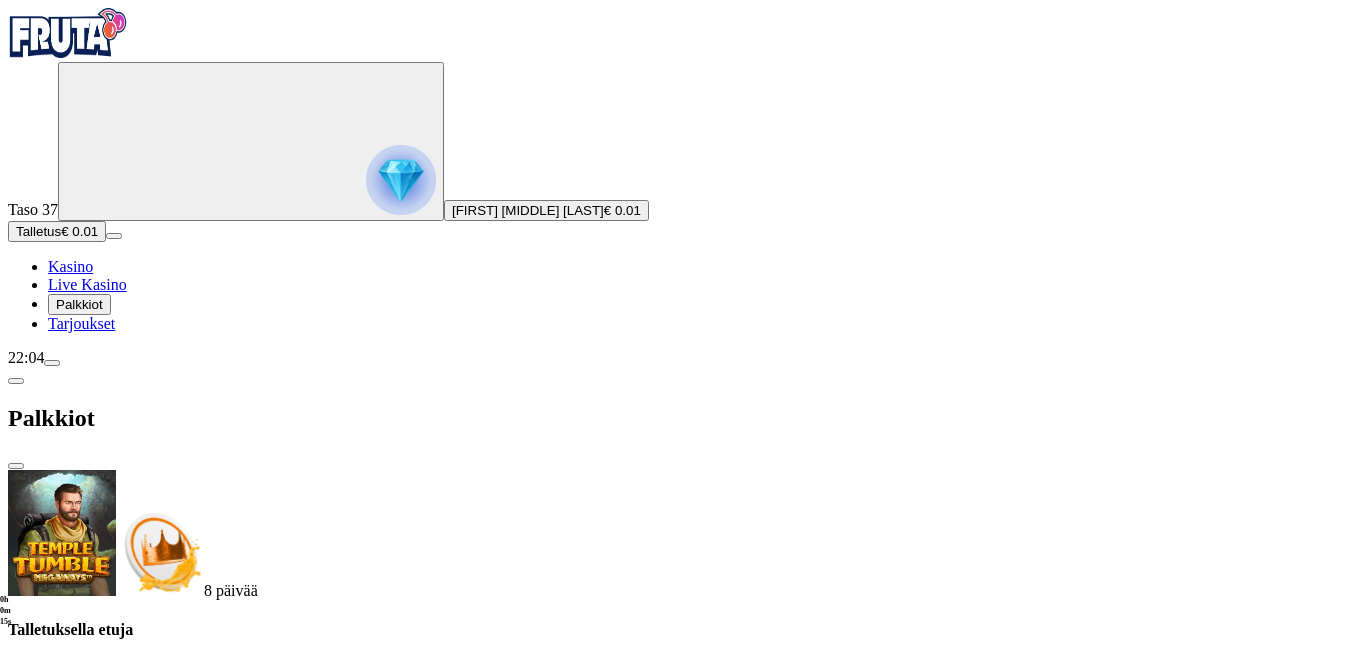 scroll, scrollTop: 231, scrollLeft: 0, axis: vertical 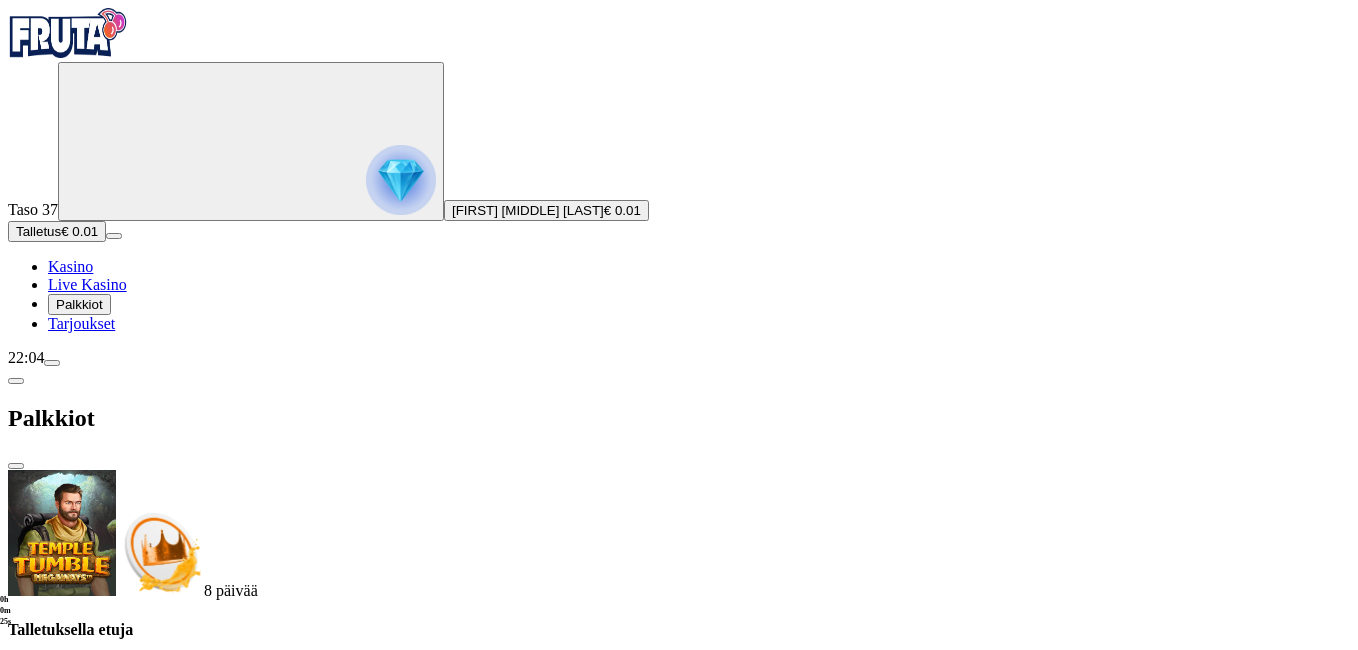 click at bounding box center [123, 1518] 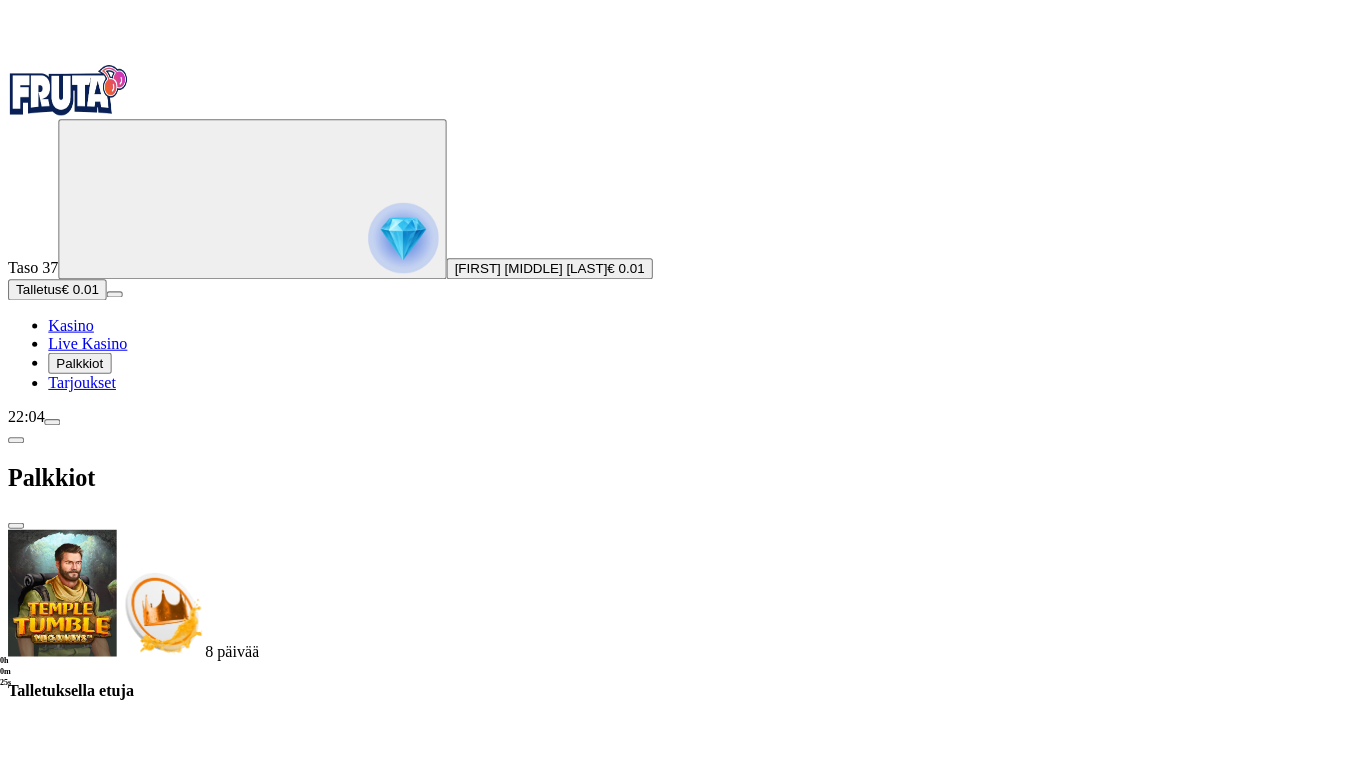 scroll, scrollTop: 0, scrollLeft: 0, axis: both 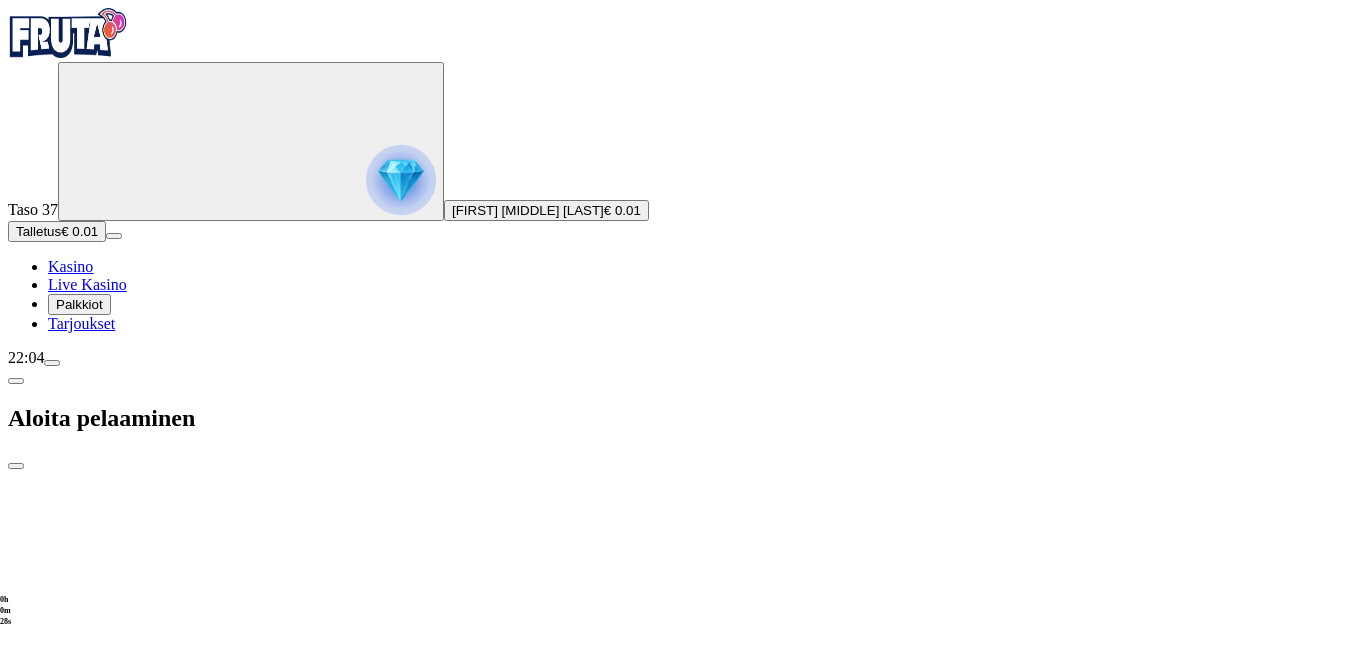 click on "***" at bounding box center (77, 1843) 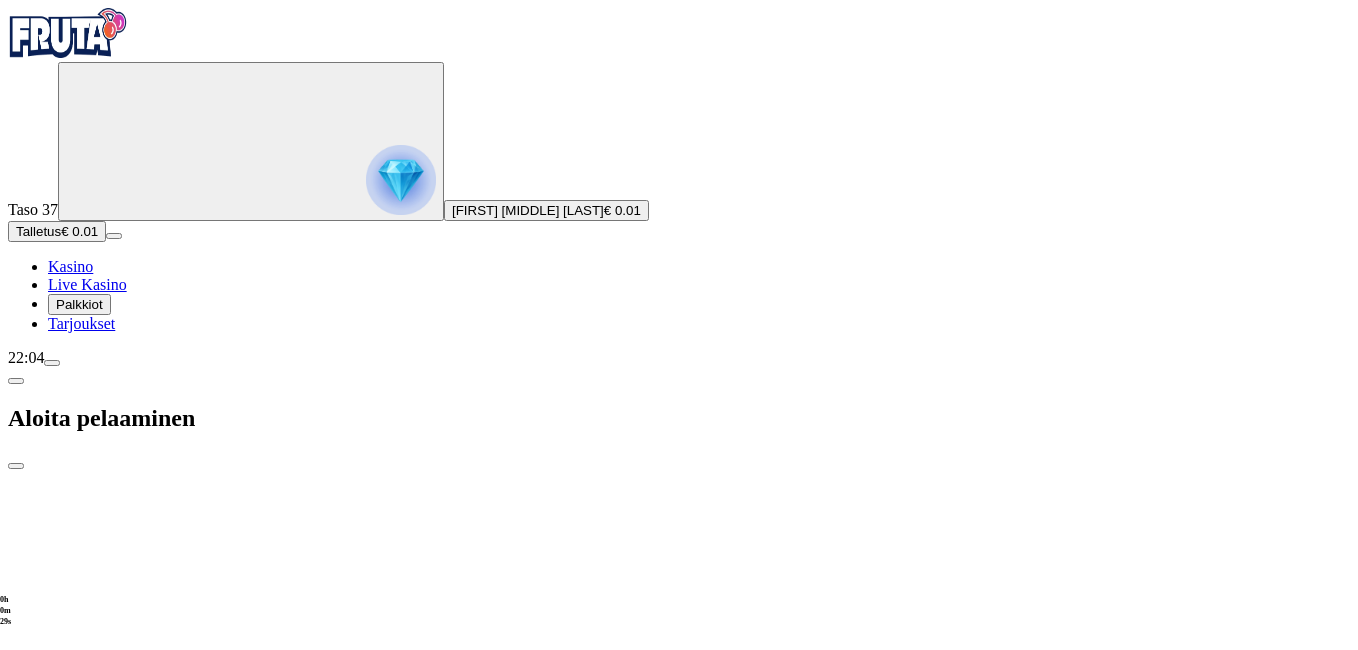 type on "*" 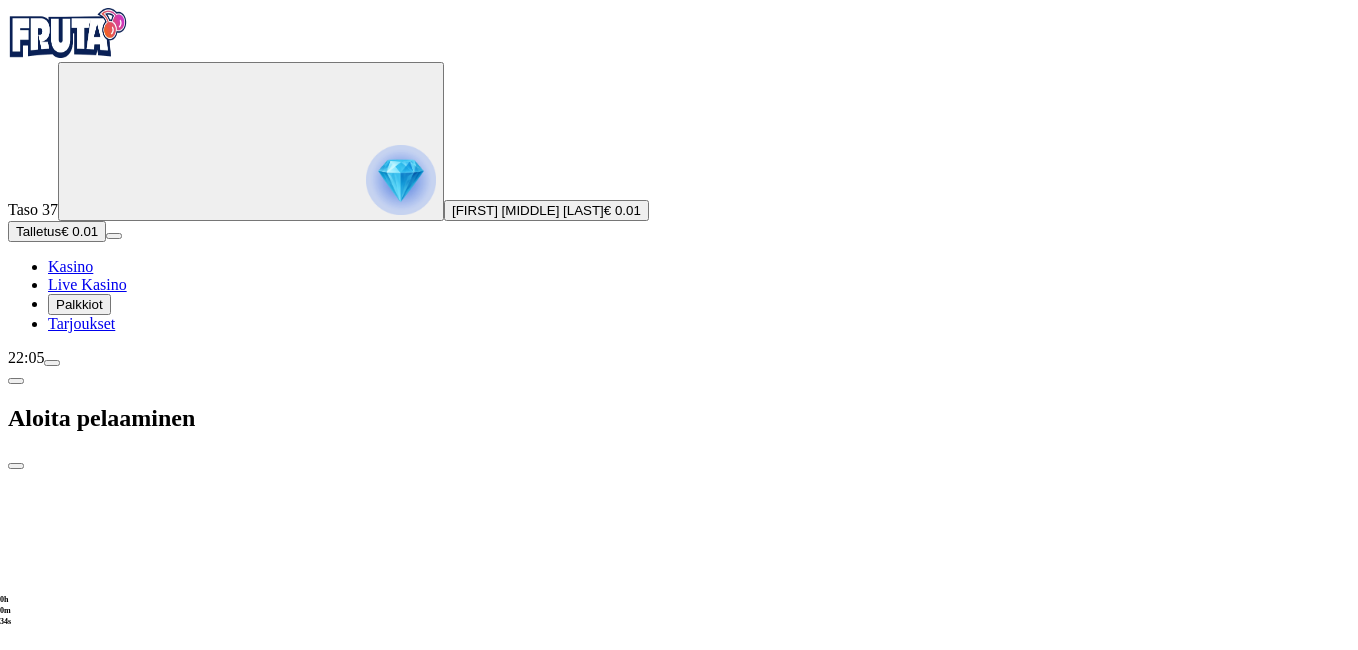type on "**" 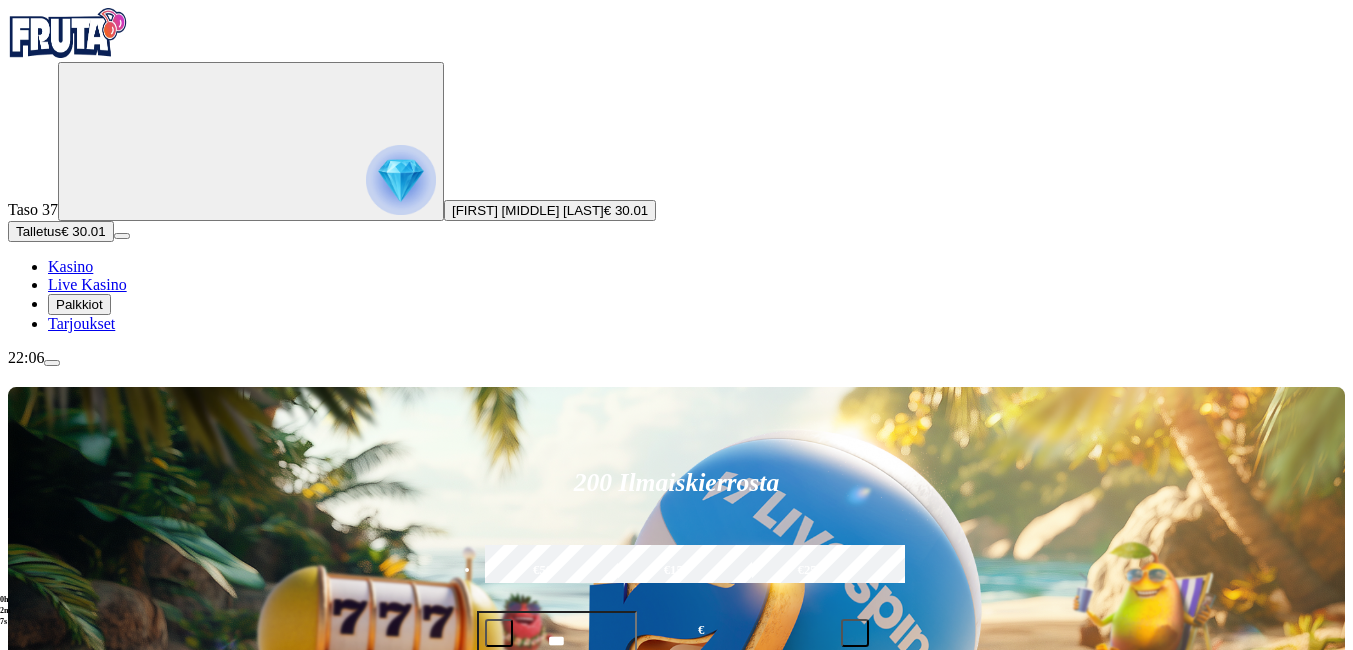 click on "Pelaa nyt" at bounding box center [77, 1237] 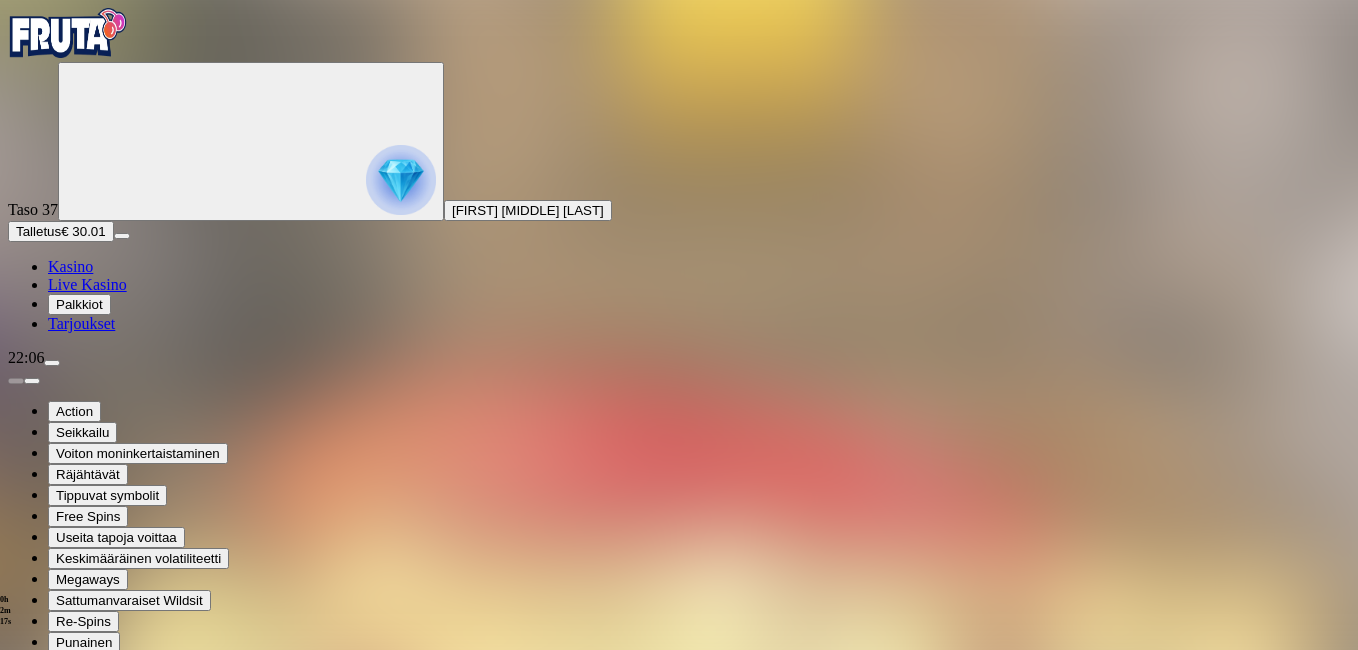 click at bounding box center (48, 883) 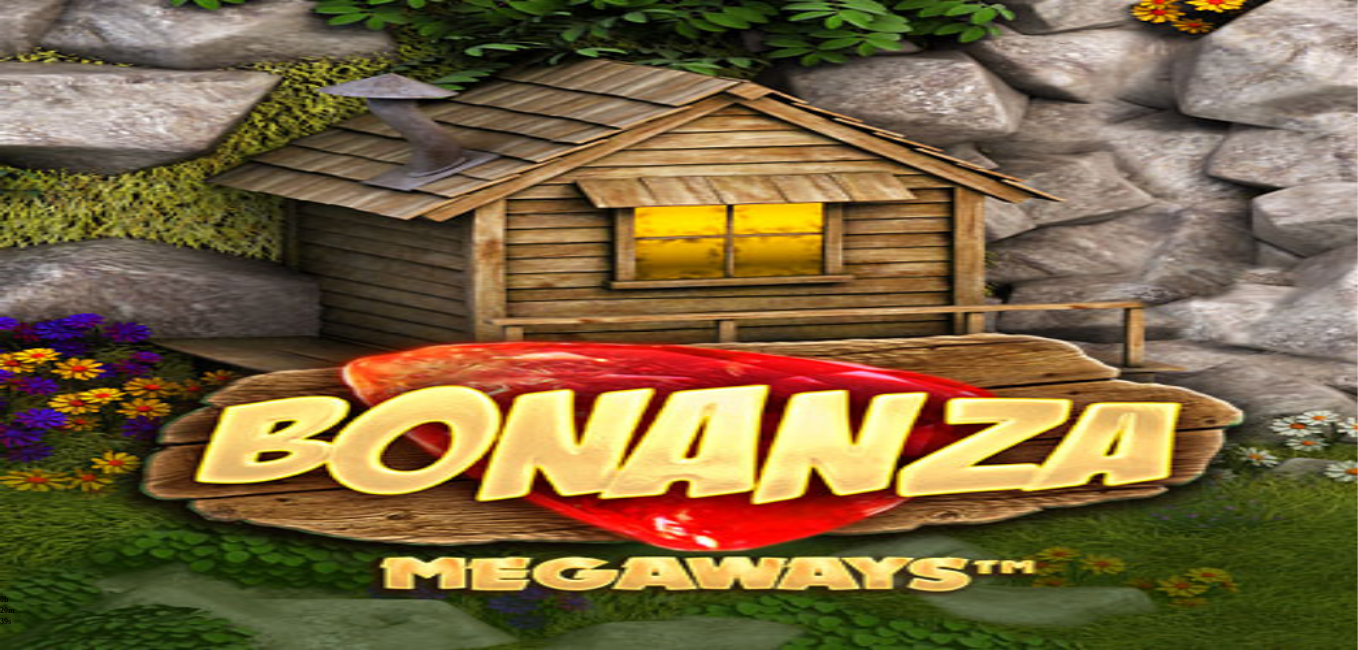 scroll, scrollTop: 0, scrollLeft: 0, axis: both 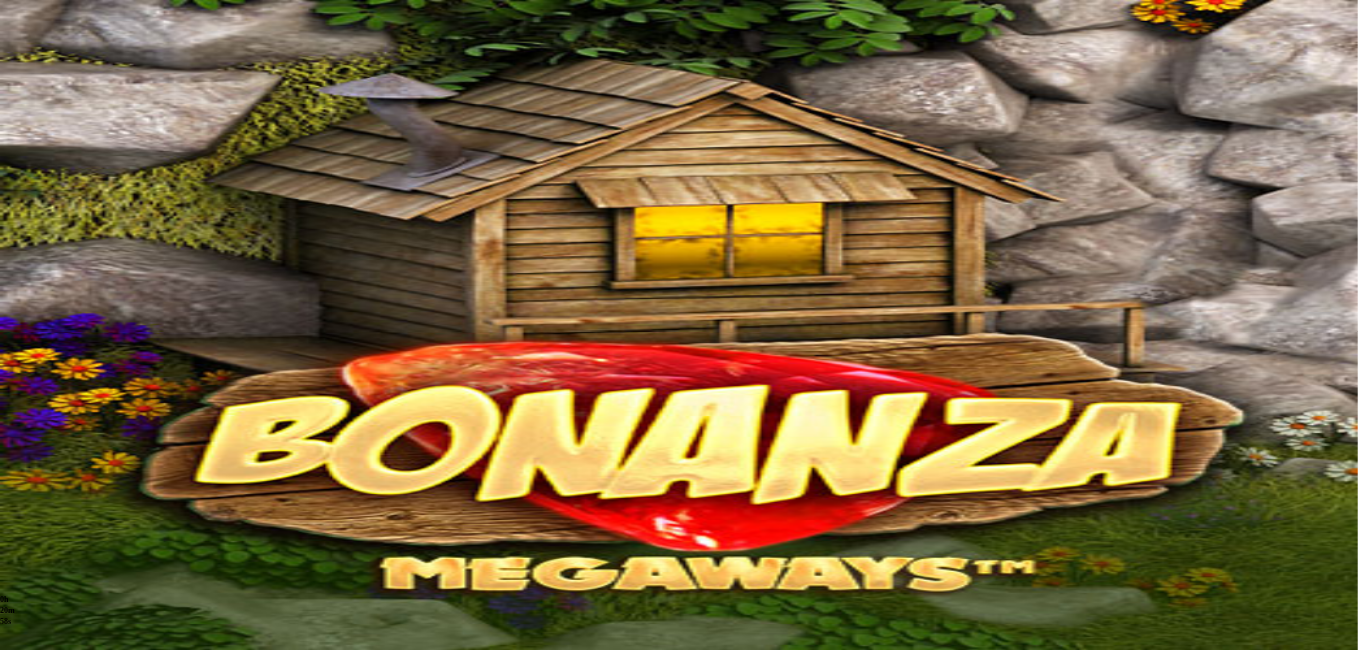 click at bounding box center [48, 1473] 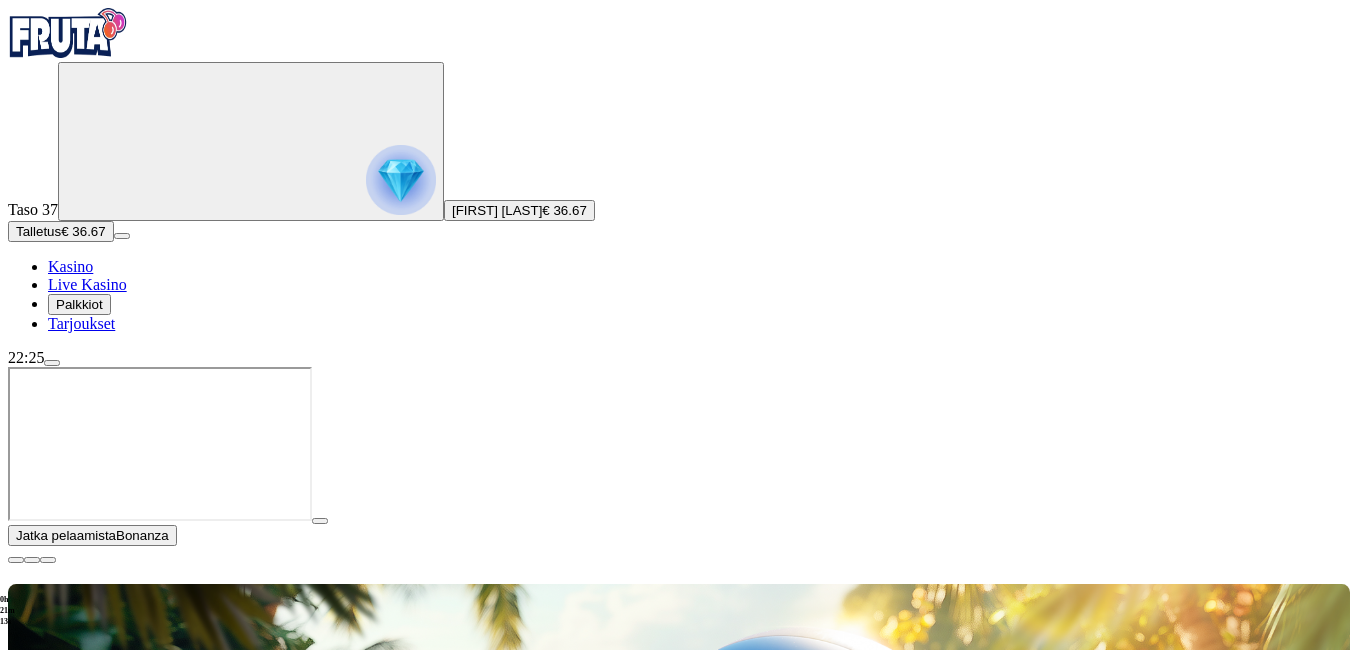 click on "200 Ilmaiskierrosta €50 €150 €250 *** € € Talleta ja pelaa 200 kierrätysvapaata ilmaiskierrosta ensitalletuksen yhteydessä. 50 kierrosta per päivä, 4 päivän ajan." at bounding box center (679, 803) 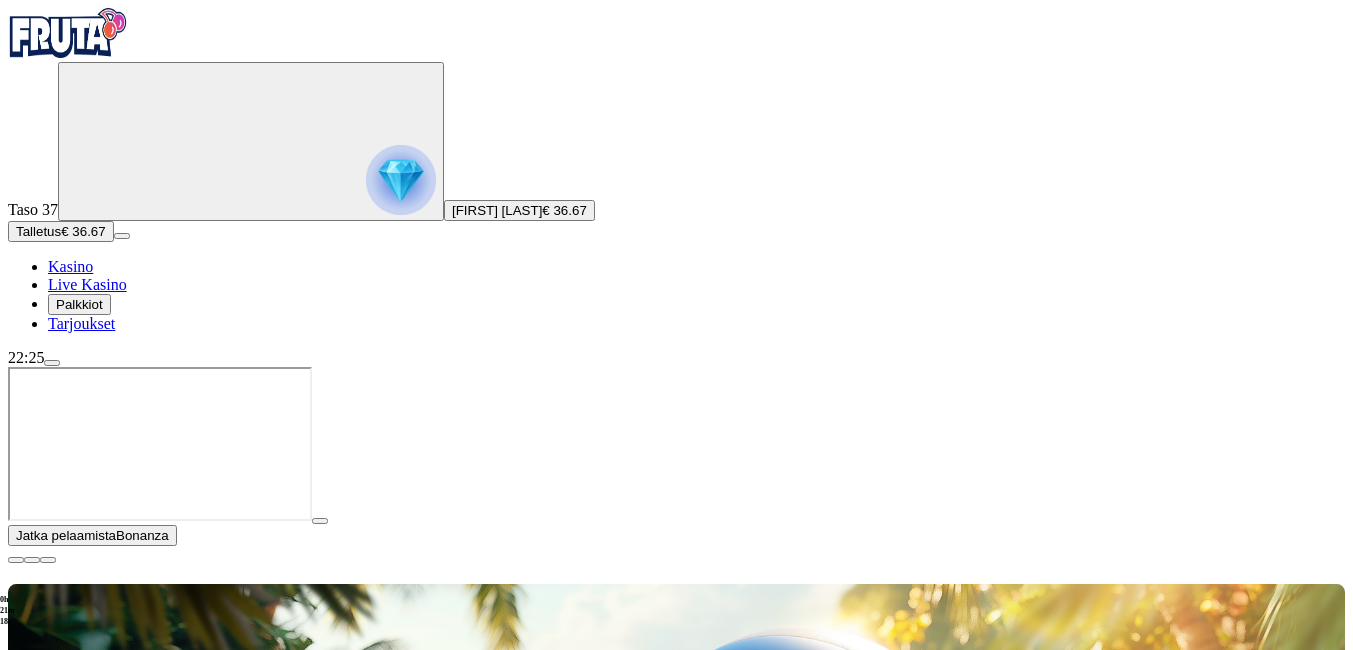 click at bounding box center [16, 560] 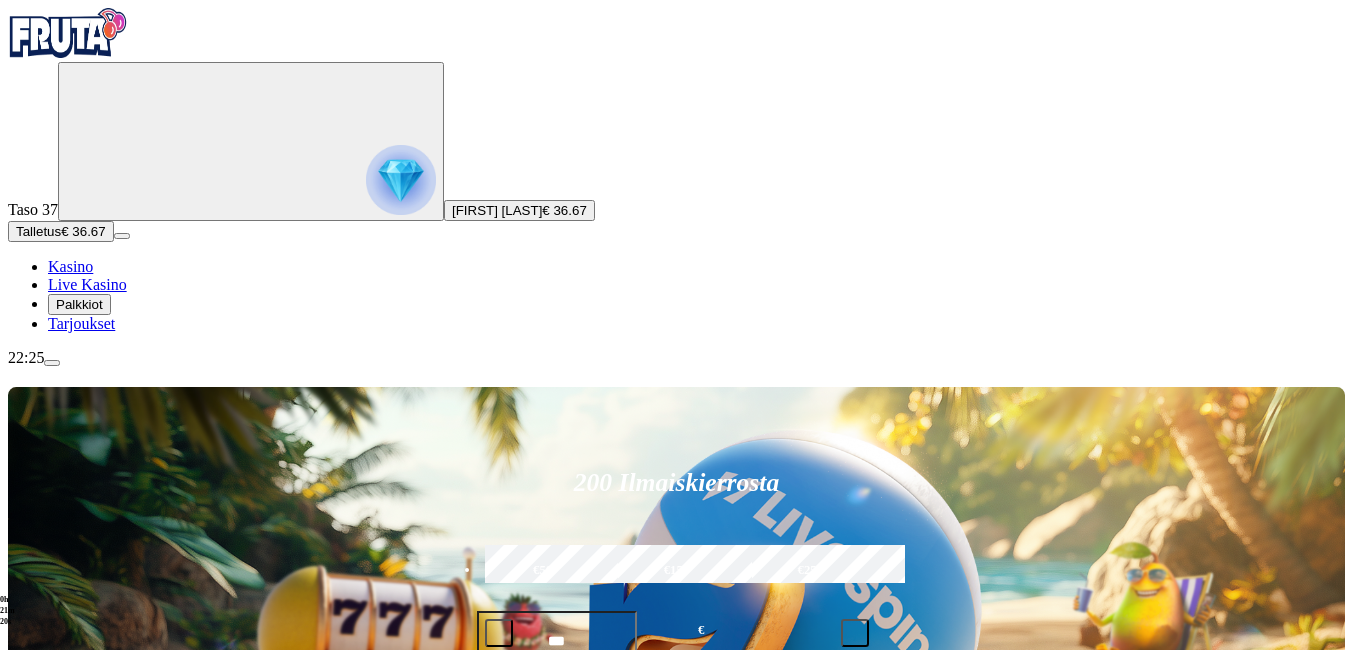 click on "Pelaa nyt" at bounding box center [77, 1237] 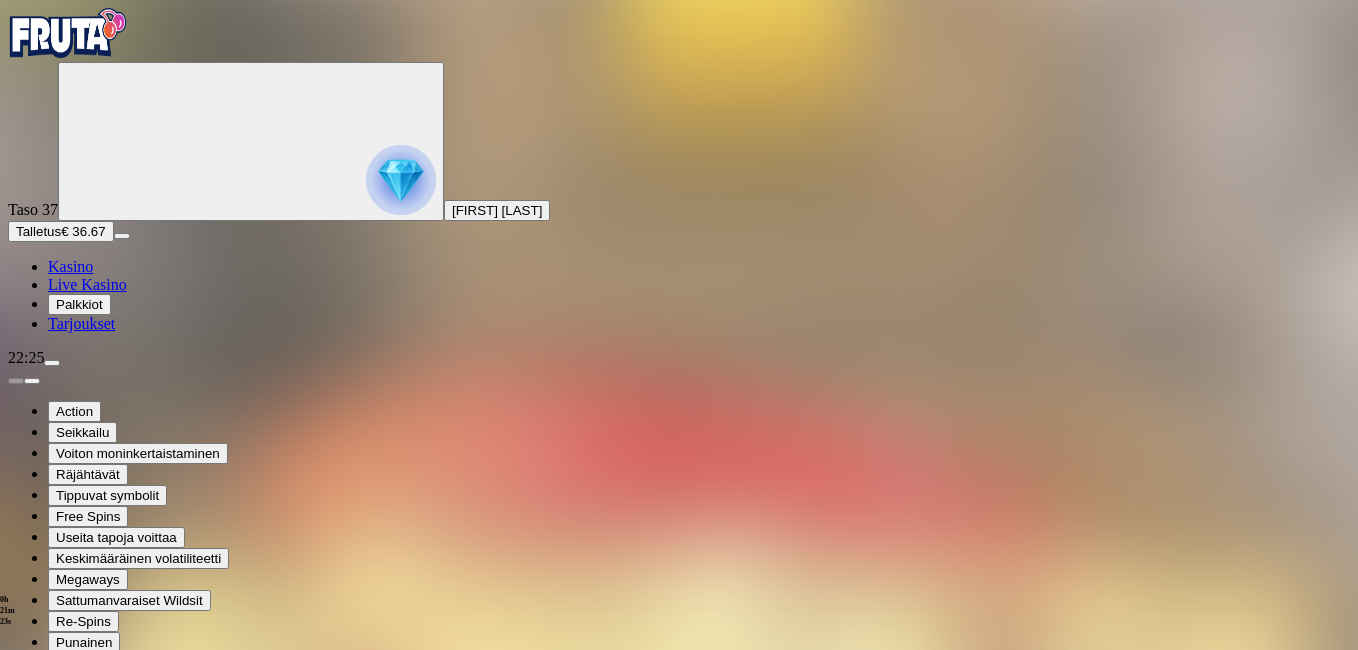 click at bounding box center (48, 883) 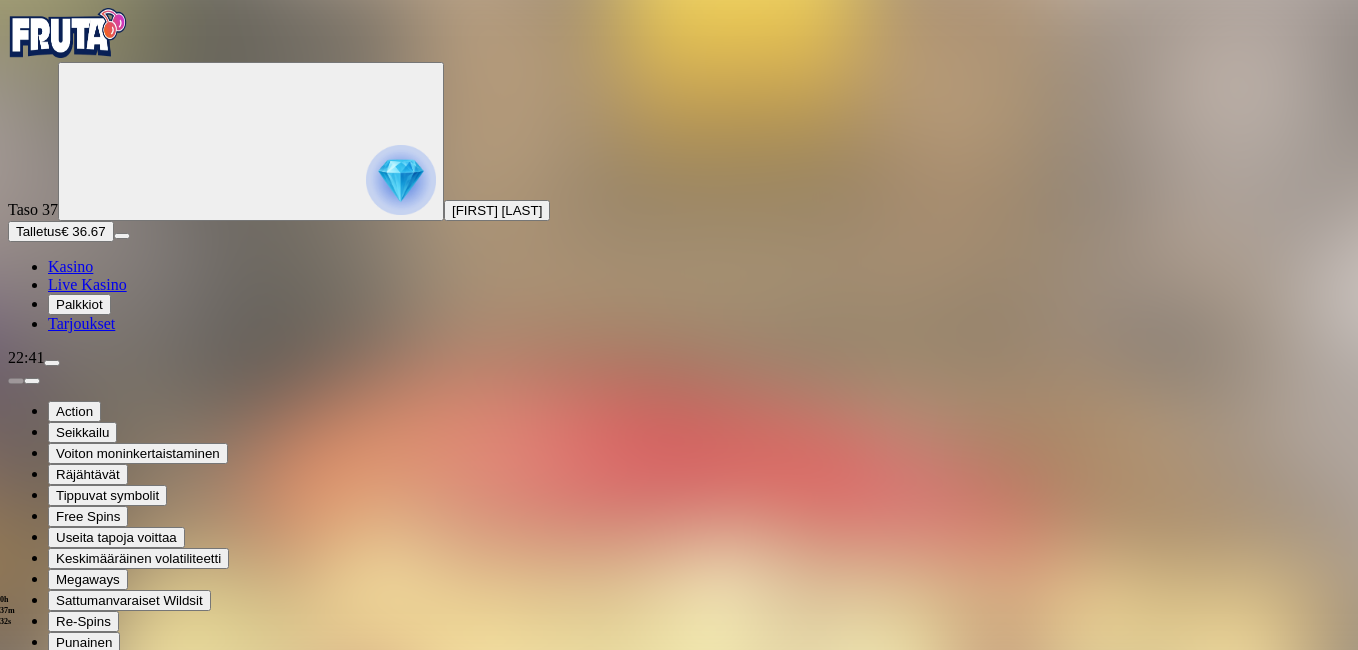 drag, startPoint x: 1232, startPoint y: 103, endPoint x: 1245, endPoint y: 103, distance: 13 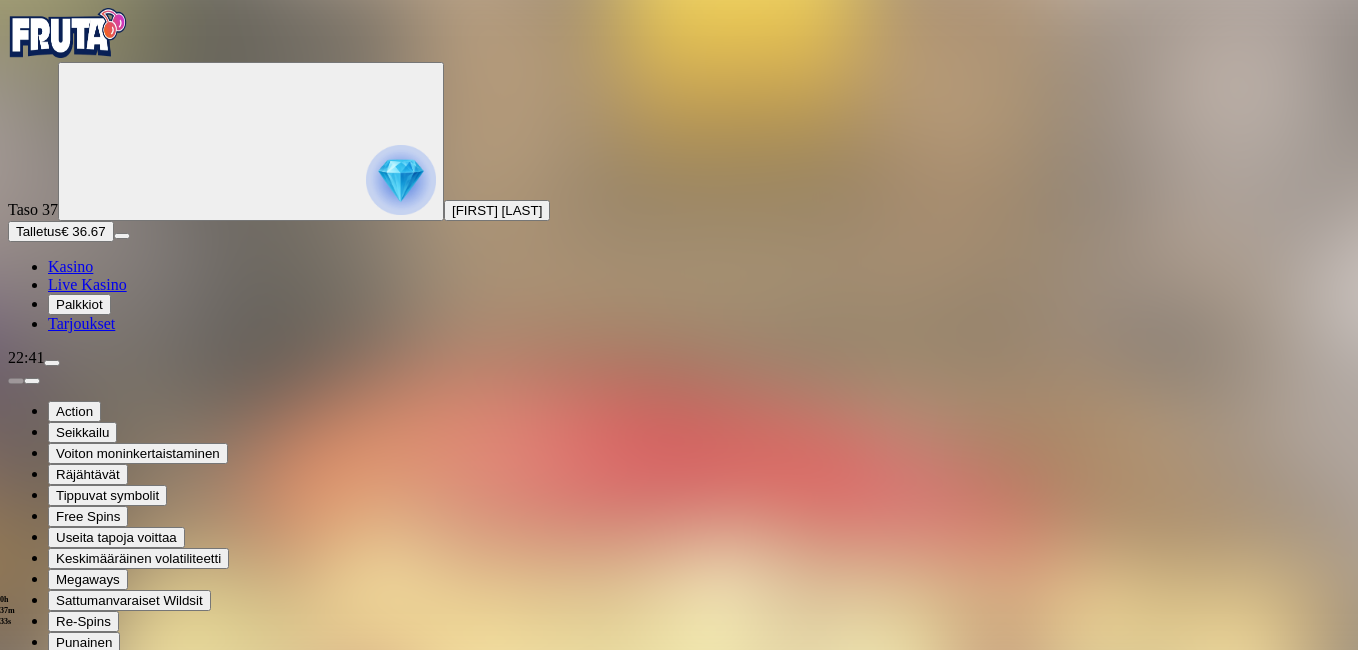 click at bounding box center [16, 883] 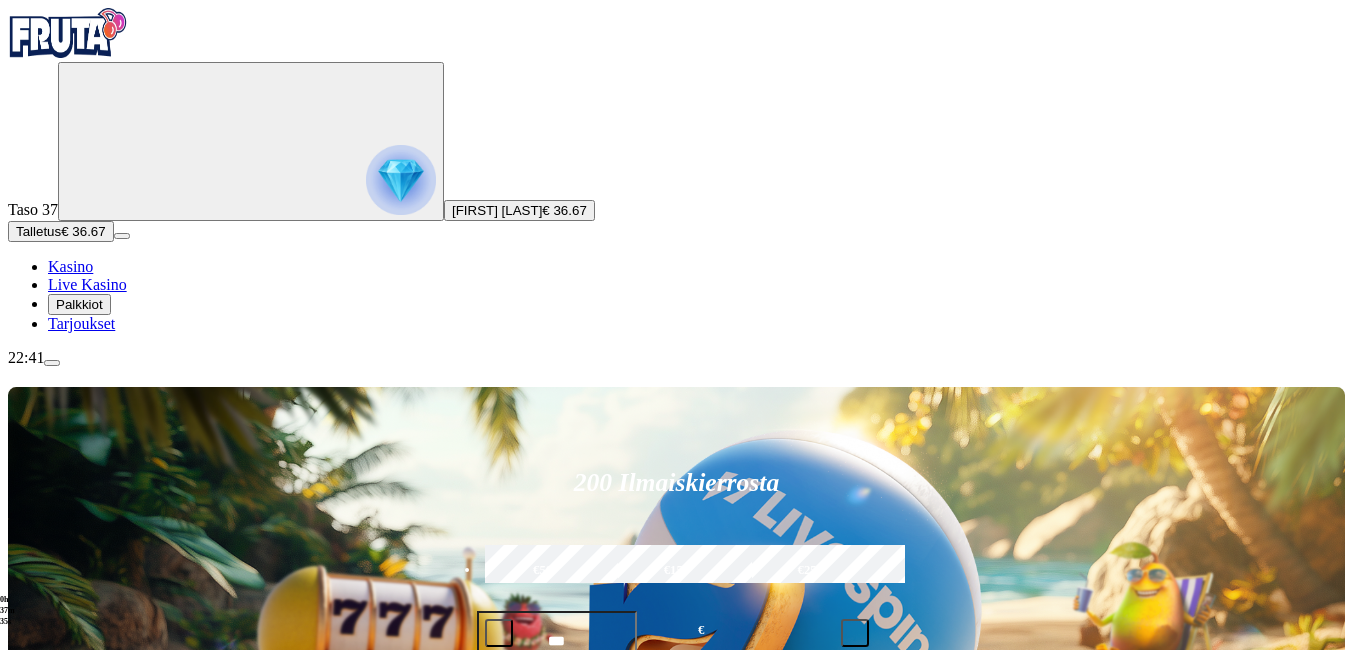 click on "200 Ilmaiskierrosta €50 €150 €250 *** € € Talleta ja pelaa 200 kierrätysvapaata ilmaiskierrosta ensitalletuksen yhteydessä. 50 kierrosta per päivä, 4 päivän ajan." at bounding box center [676, 606] 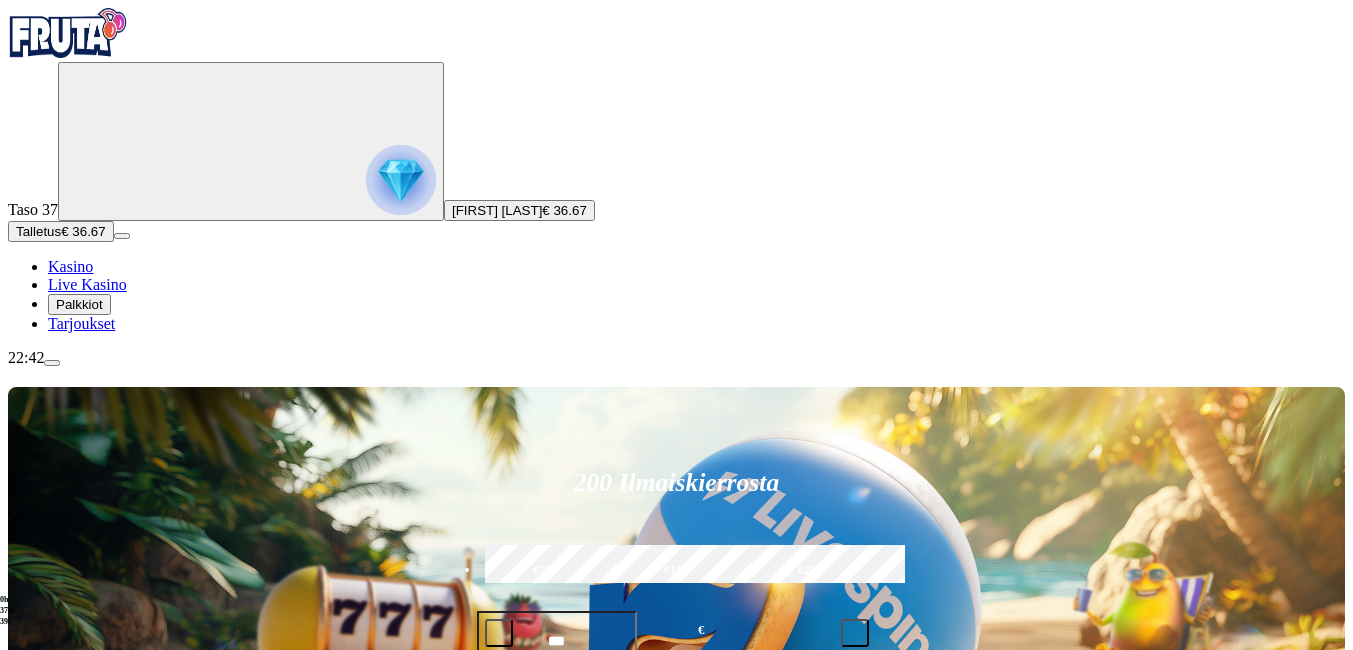 click at bounding box center (32, 858) 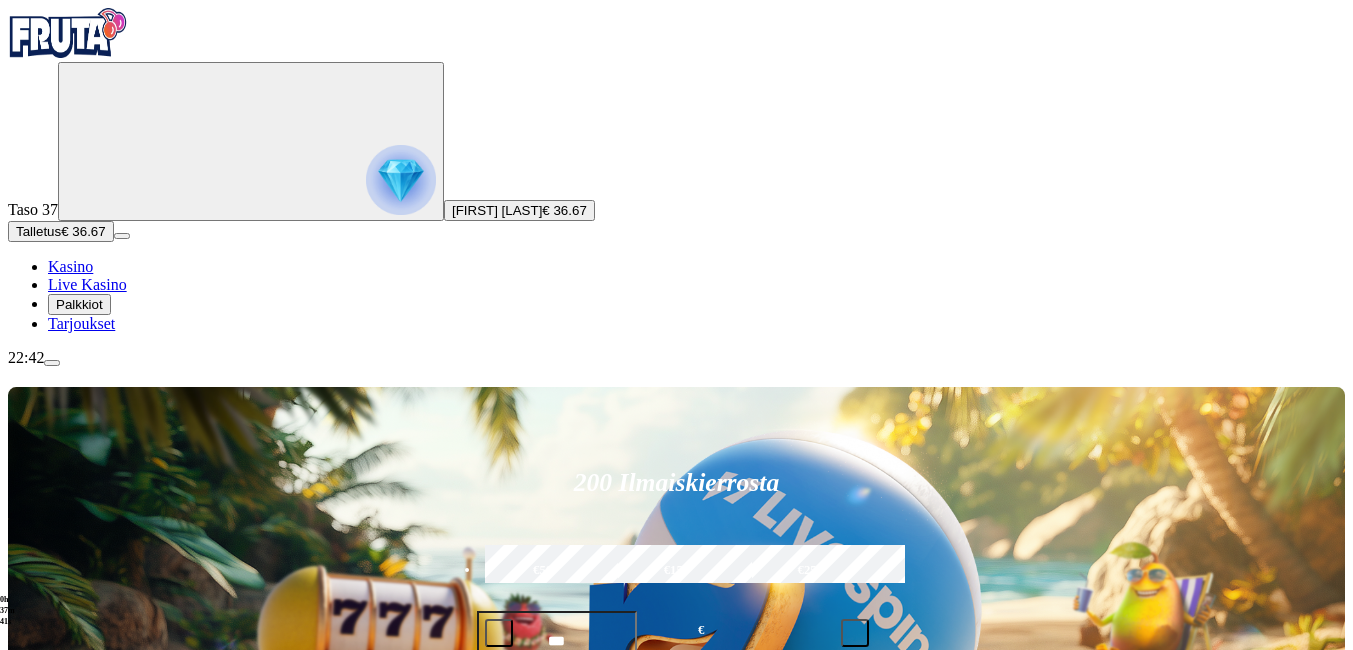 click on "Kaikki pelit" at bounding box center (-59, 976) 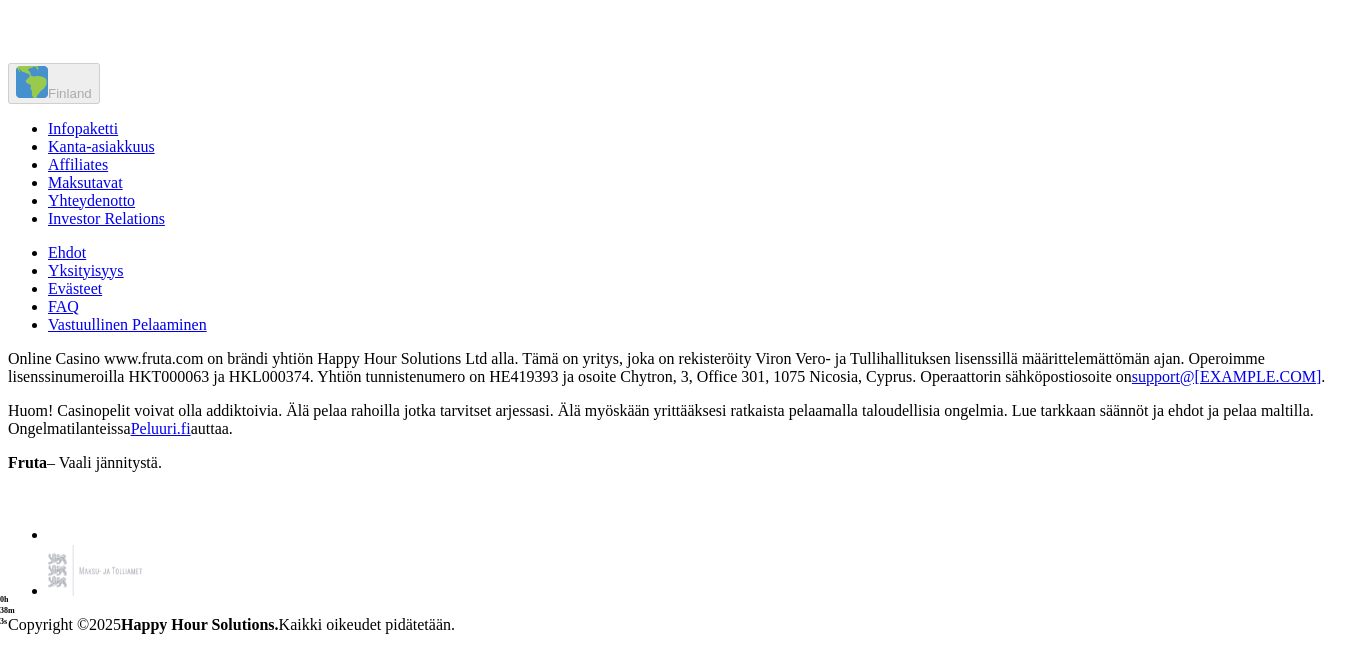 scroll, scrollTop: 8800, scrollLeft: 0, axis: vertical 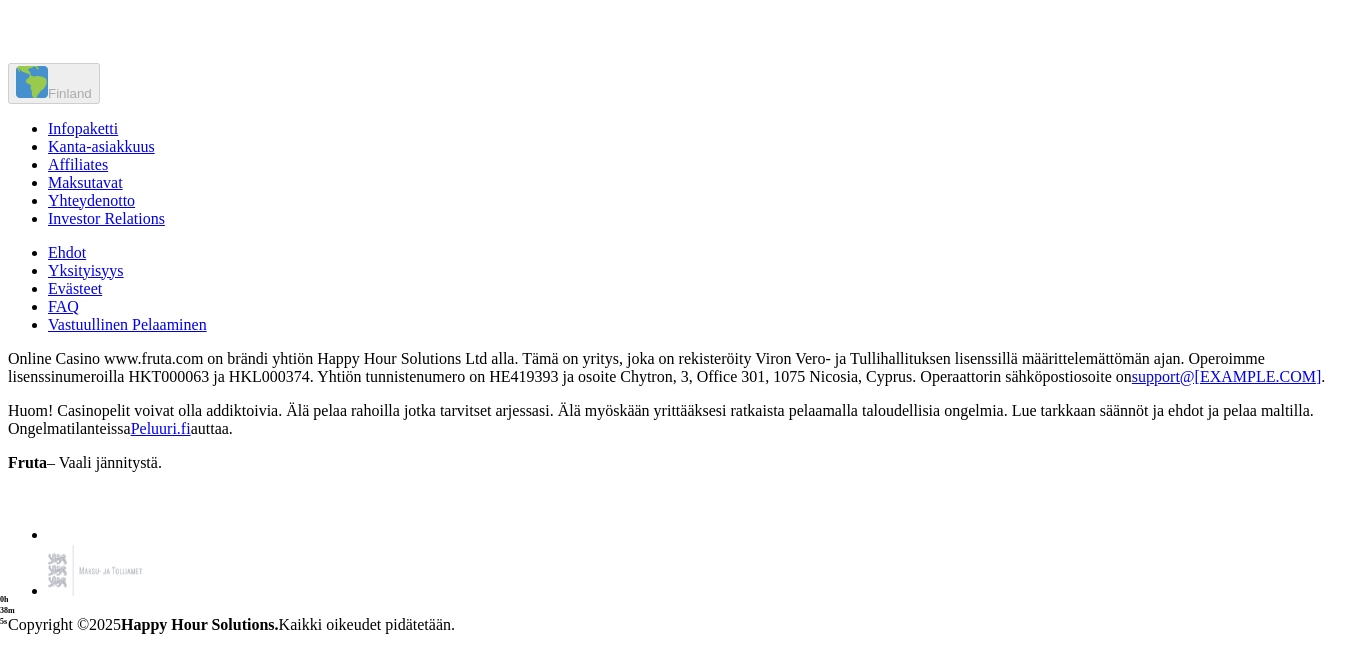 click on "Pelaa nyt" at bounding box center (732, -401) 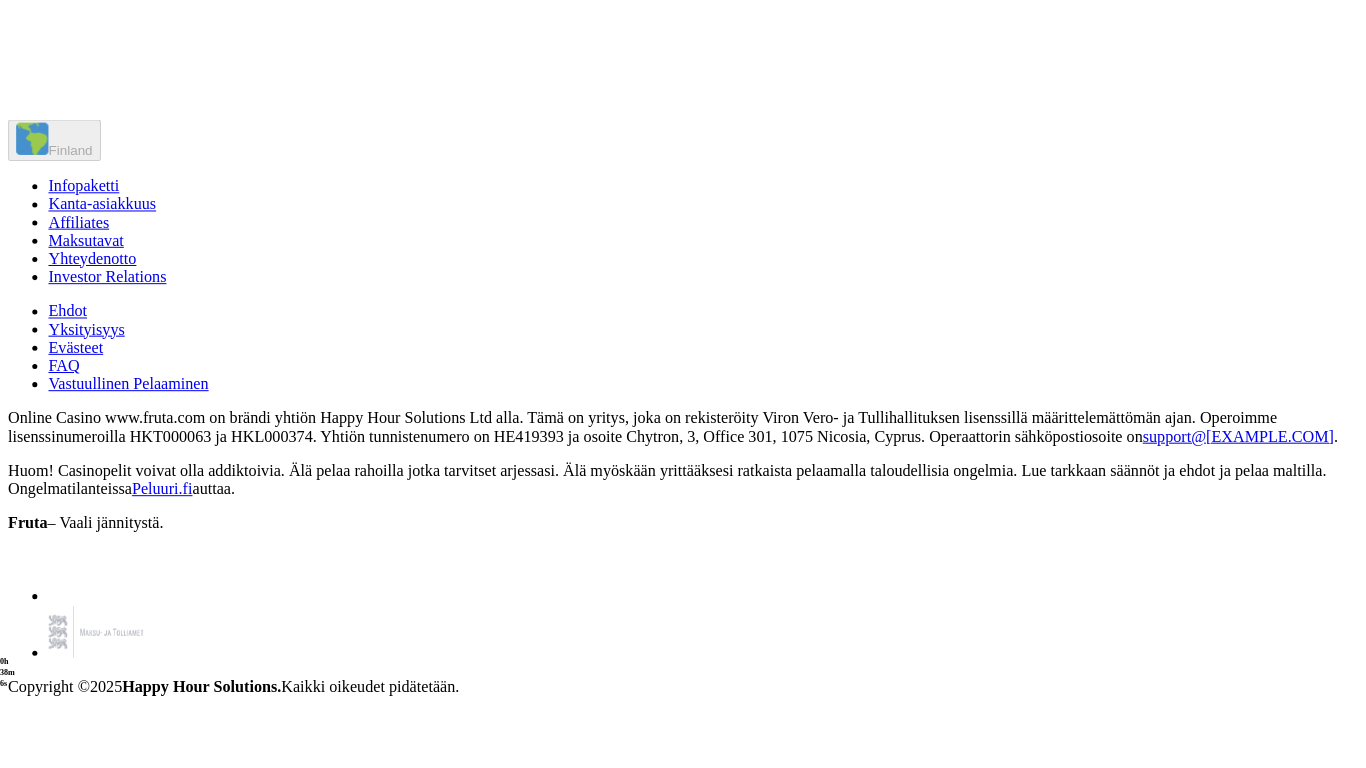 scroll, scrollTop: 0, scrollLeft: 0, axis: both 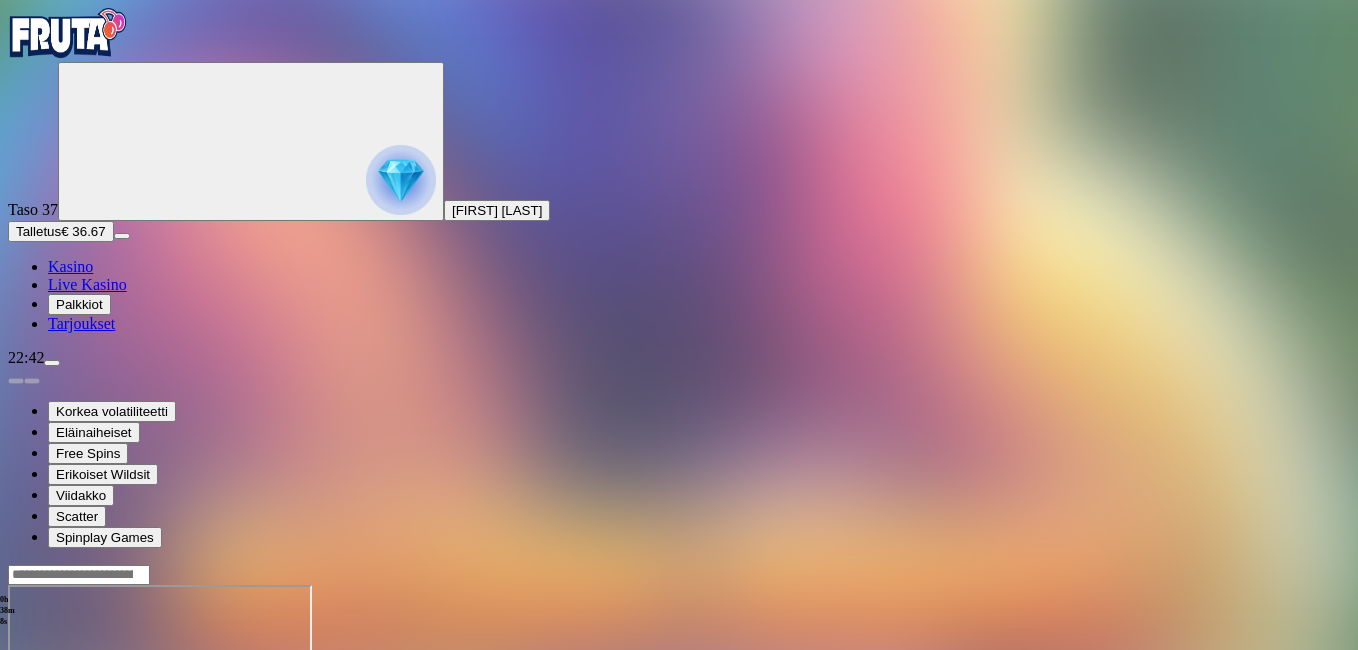 click at bounding box center [48, 757] 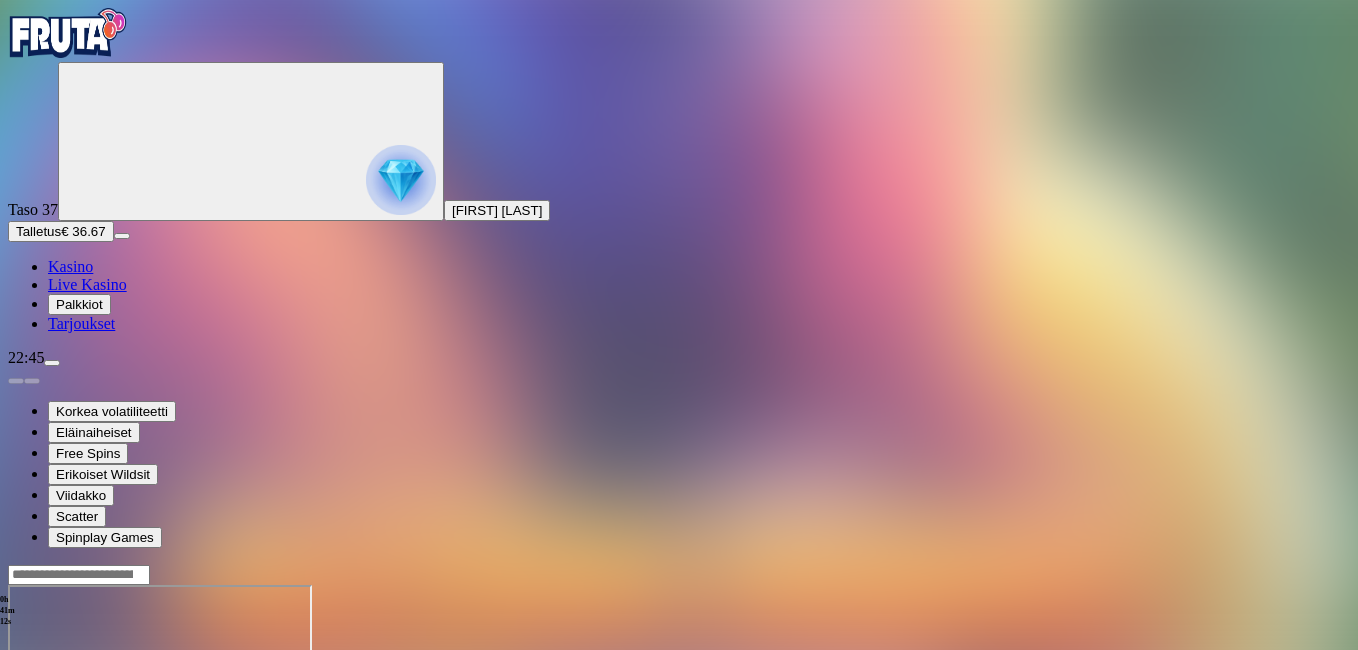 click at bounding box center [16, 757] 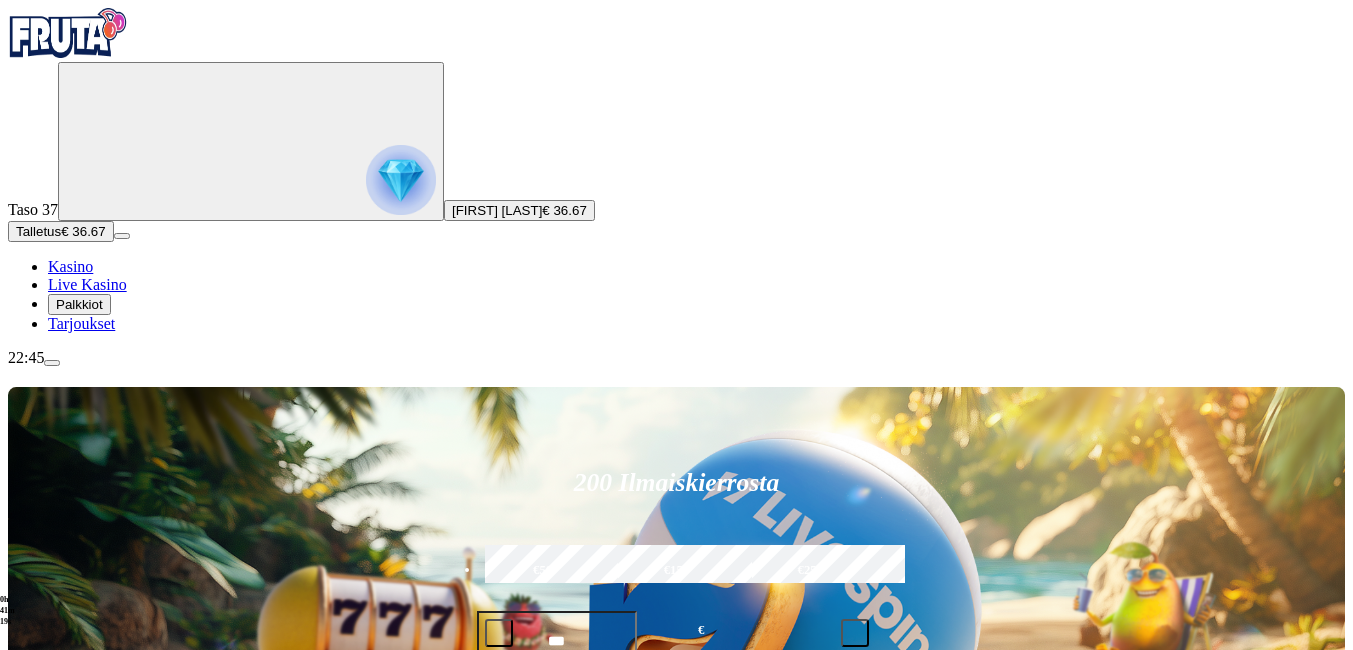 click on "Pelaa nyt" at bounding box center [77, 1427] 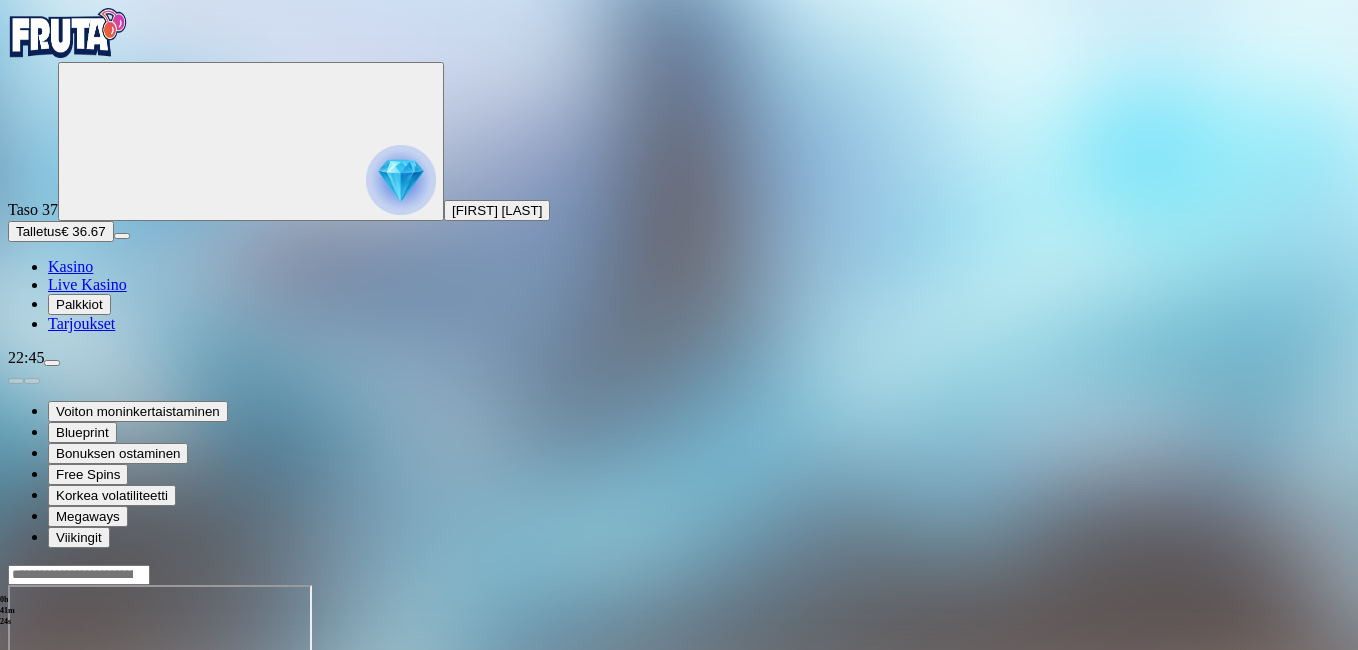 click at bounding box center (48, 757) 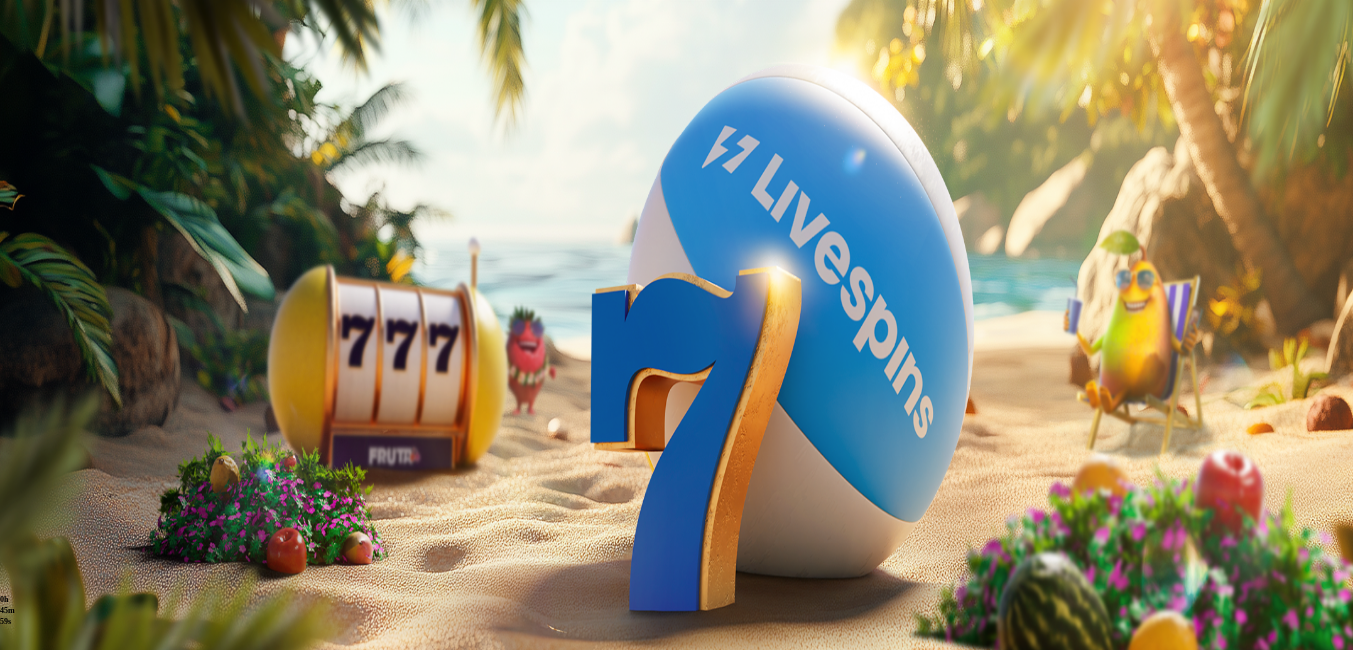 scroll, scrollTop: 0, scrollLeft: 0, axis: both 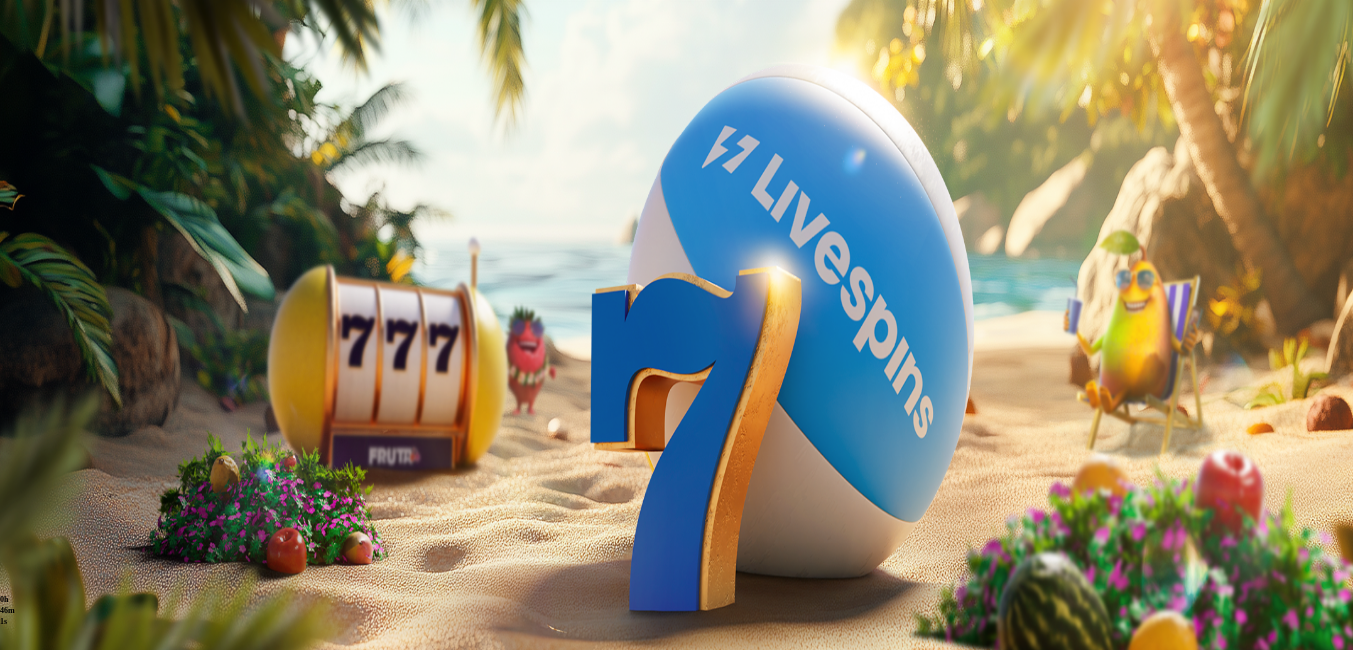 click on "Pelaa nyt" at bounding box center (77, 1261) 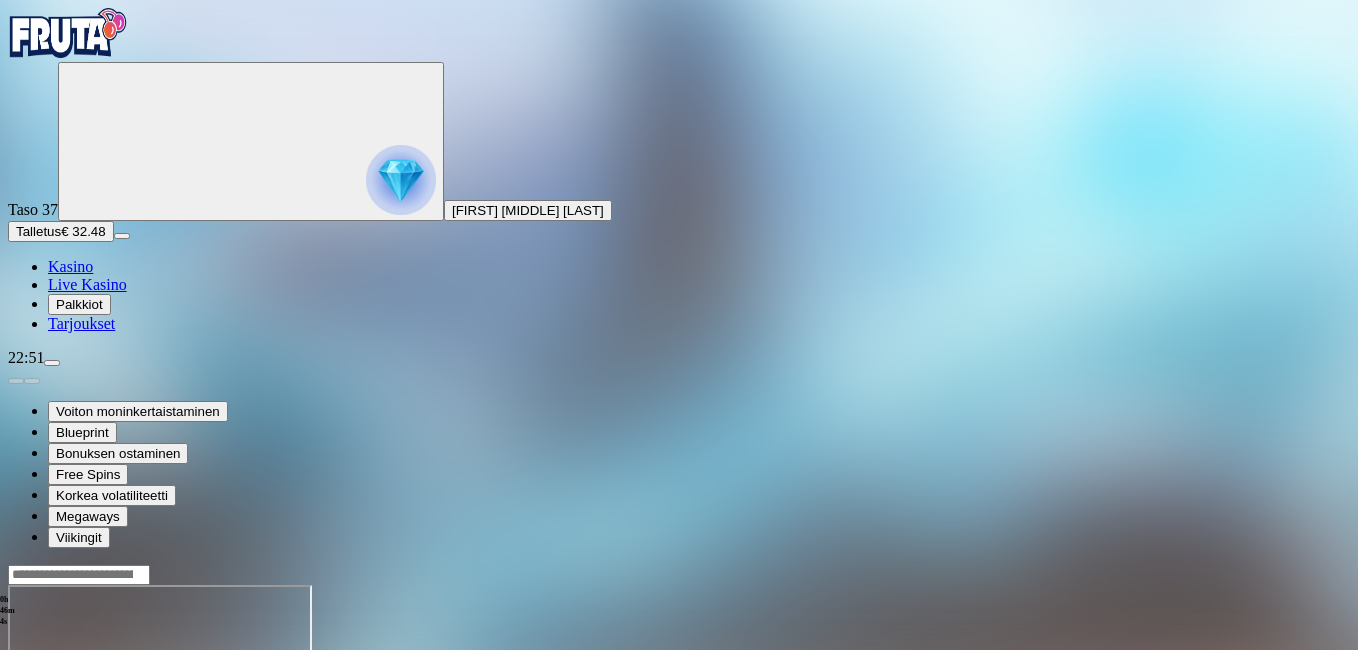 click at bounding box center (48, 757) 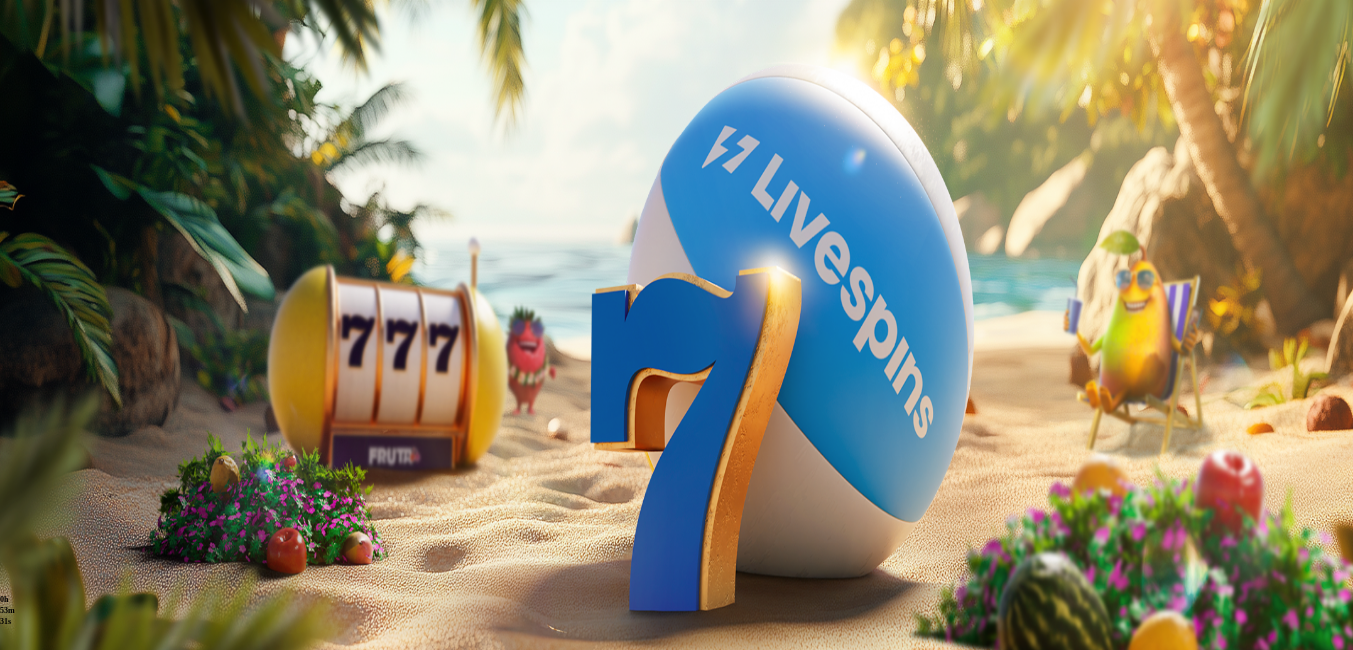 scroll, scrollTop: 0, scrollLeft: 0, axis: both 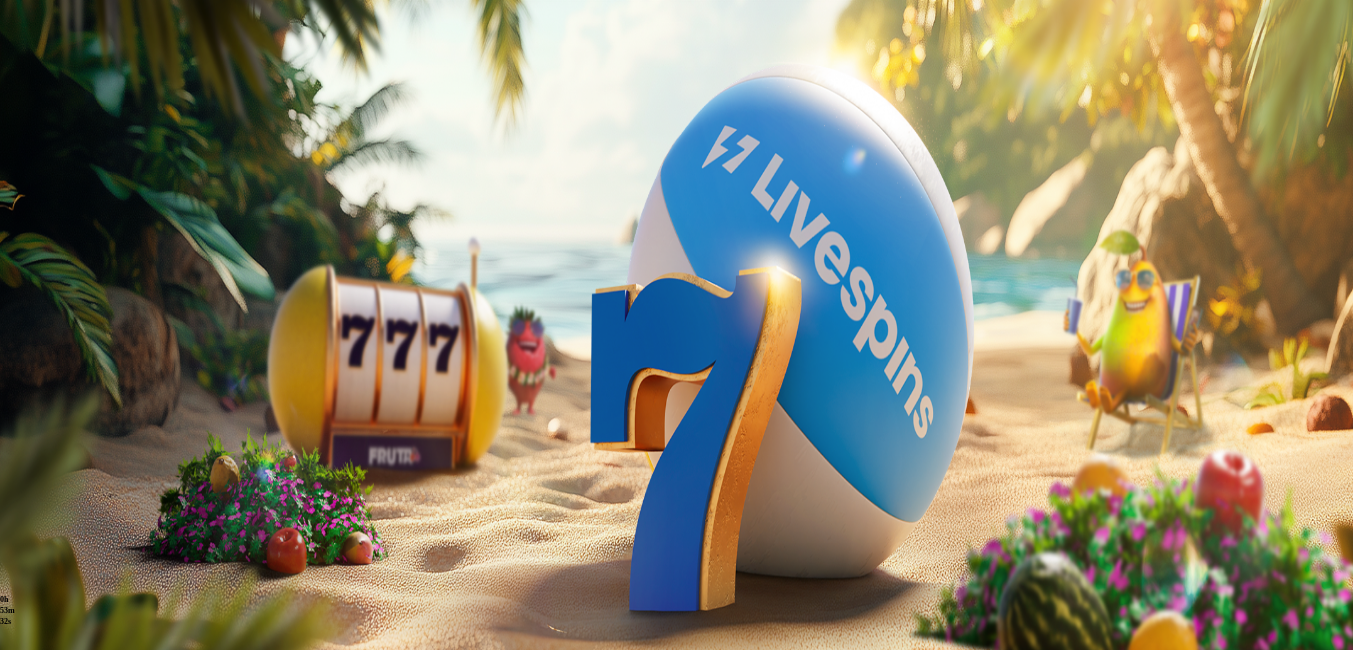 click on "Pelaa nyt" at bounding box center [77, 1261] 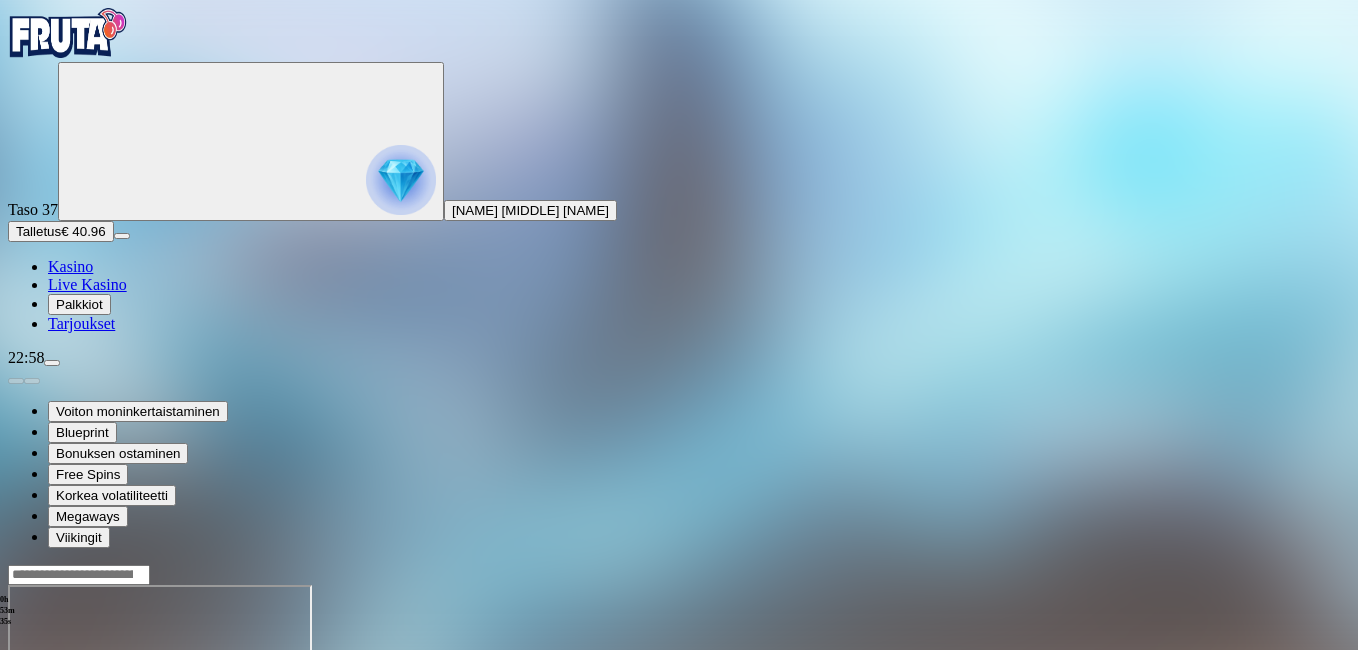 click at bounding box center [48, 757] 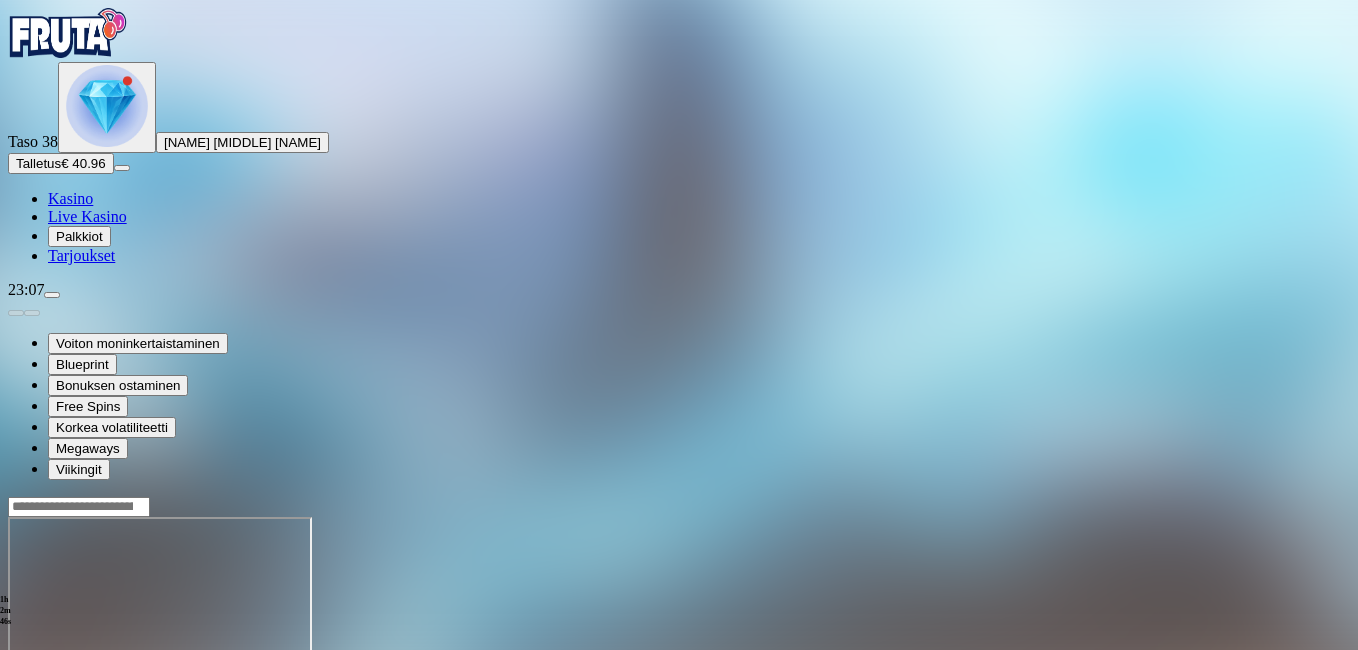 click at bounding box center [16, 689] 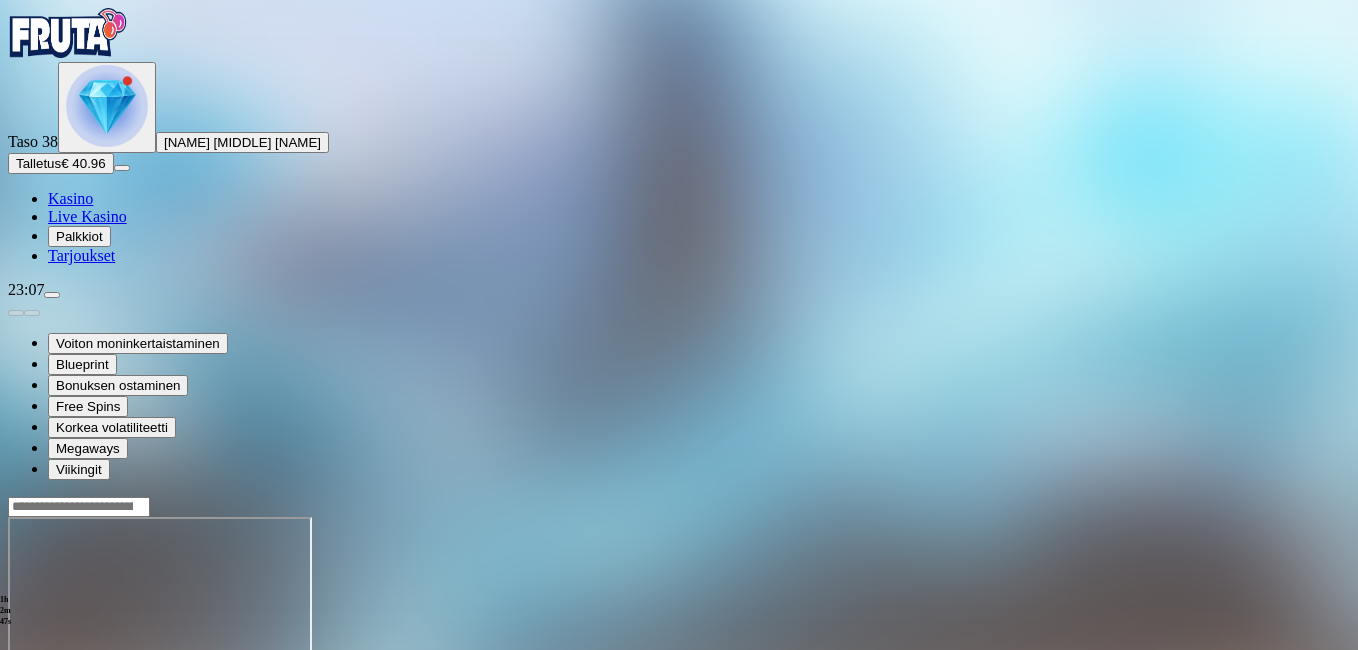 click at bounding box center [16, 689] 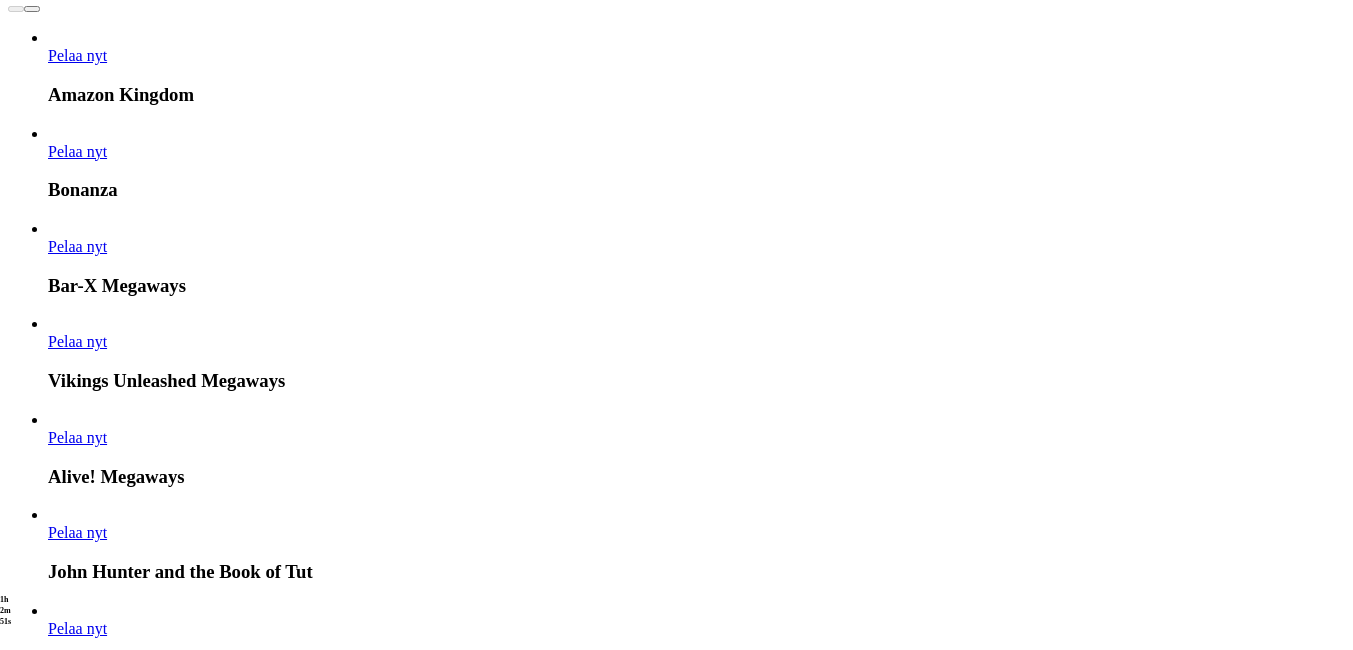 scroll, scrollTop: 1040, scrollLeft: 0, axis: vertical 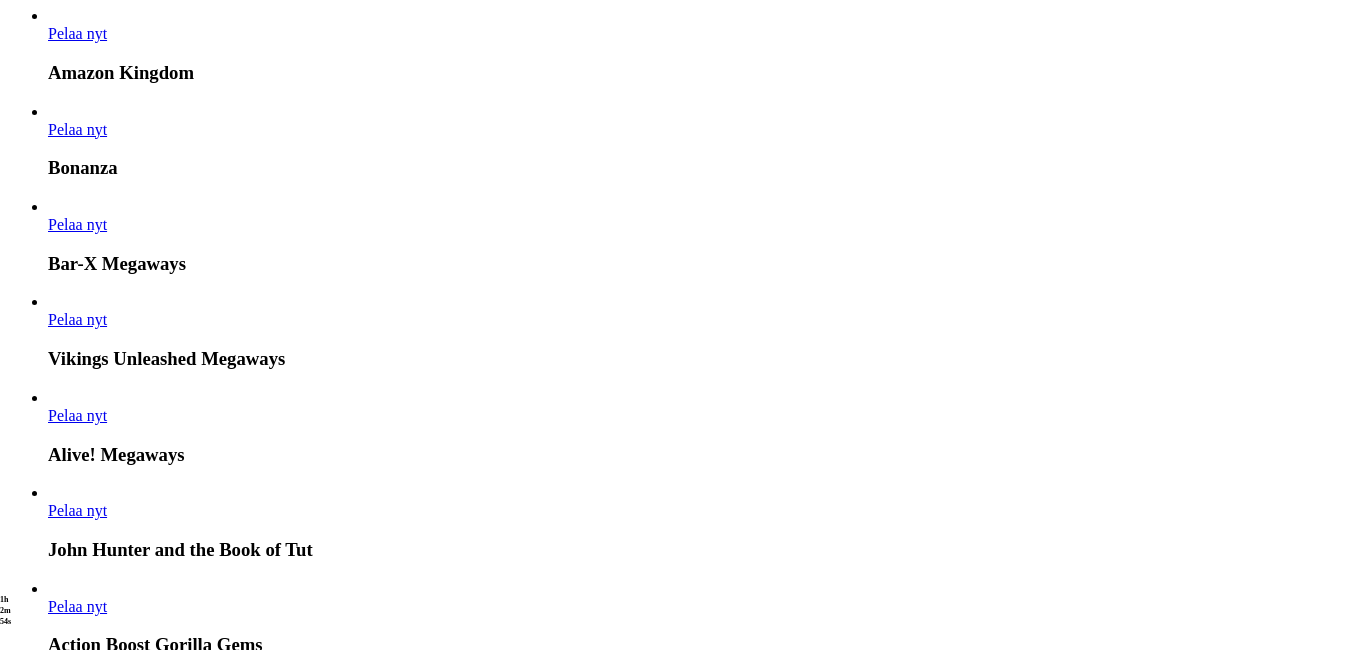 click at bounding box center (760, 3863) 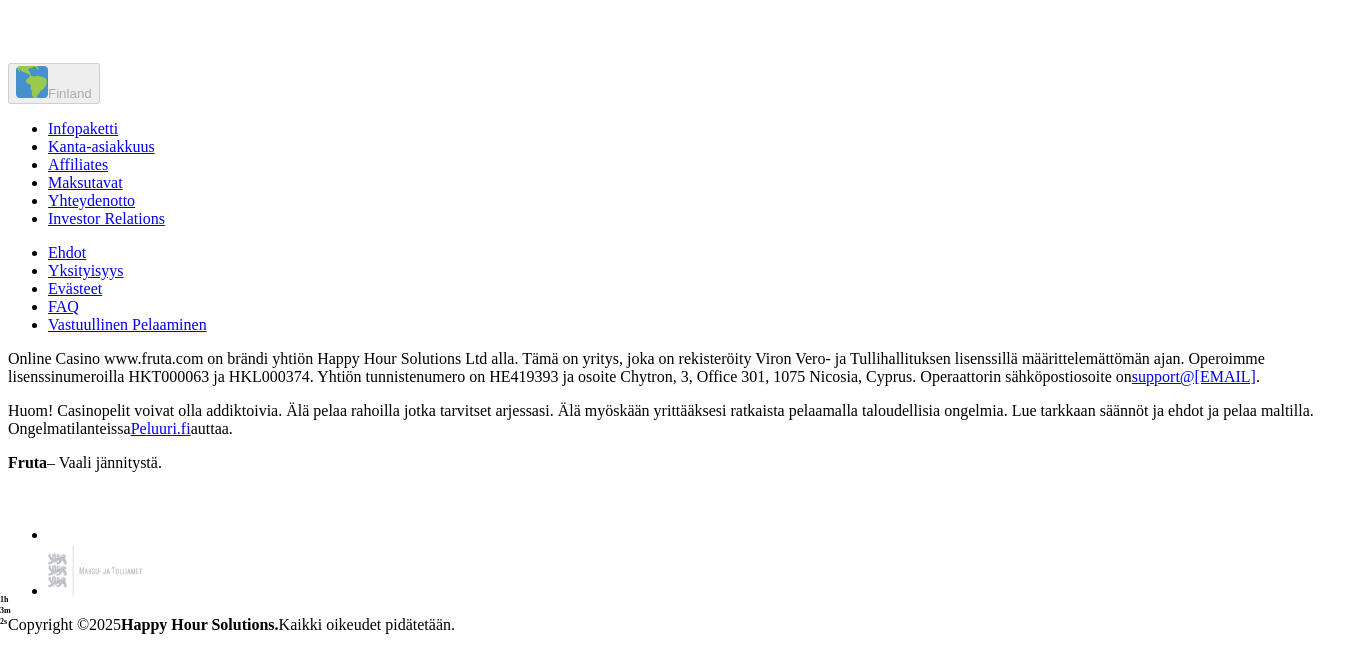 scroll, scrollTop: 3280, scrollLeft: 0, axis: vertical 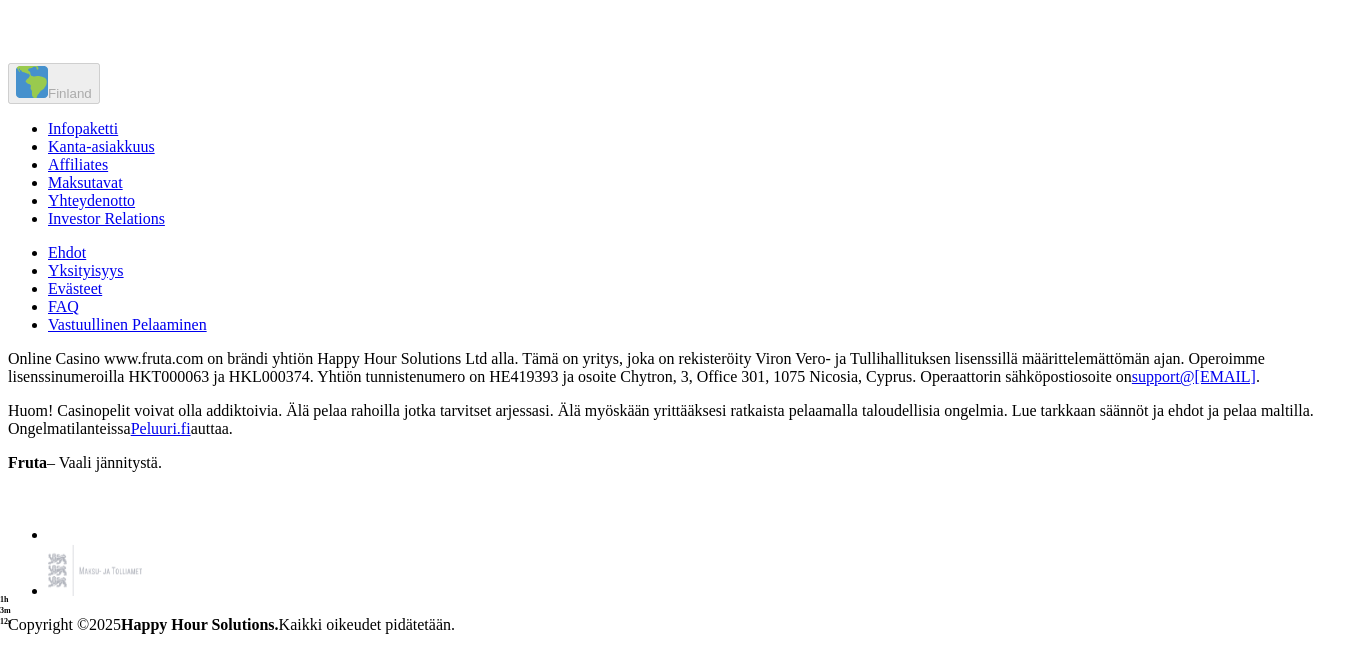 click on "Pelaa nyt" at bounding box center [295, -643] 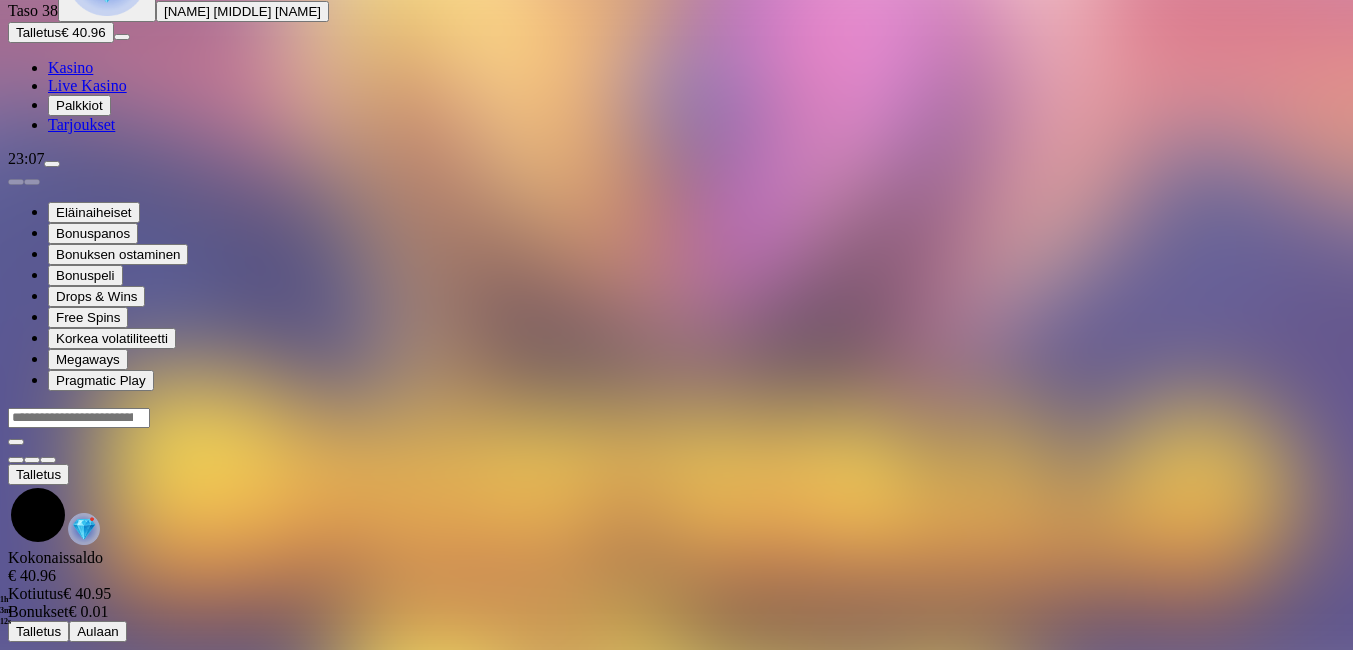 scroll, scrollTop: 0, scrollLeft: 0, axis: both 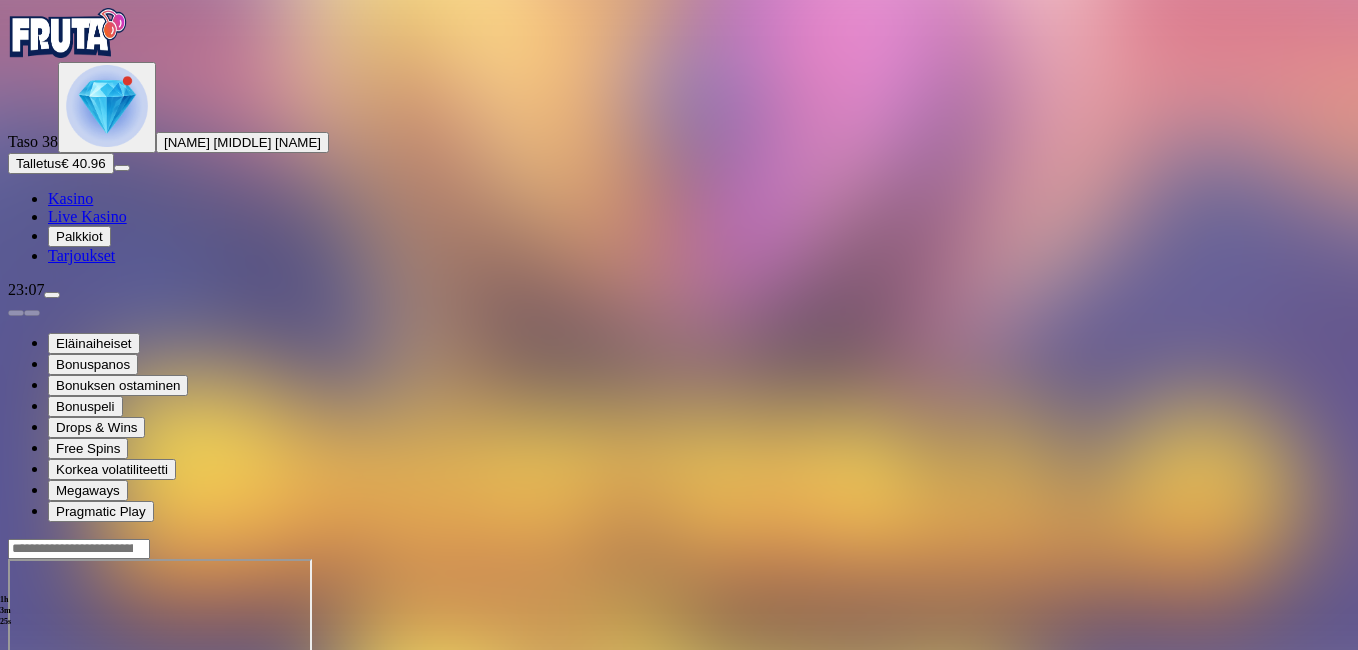 drag, startPoint x: 538, startPoint y: 350, endPoint x: 1252, endPoint y: 176, distance: 734.89594 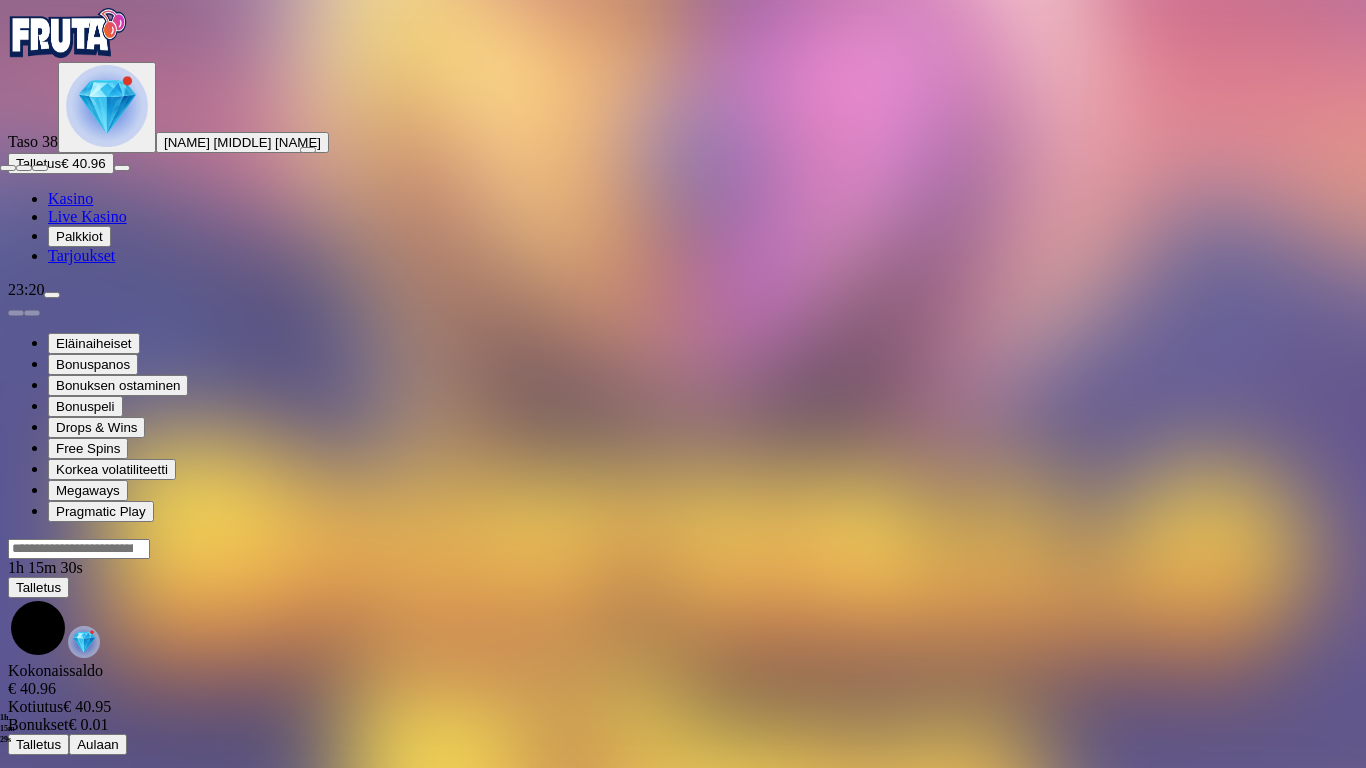 click at bounding box center [8, 168] 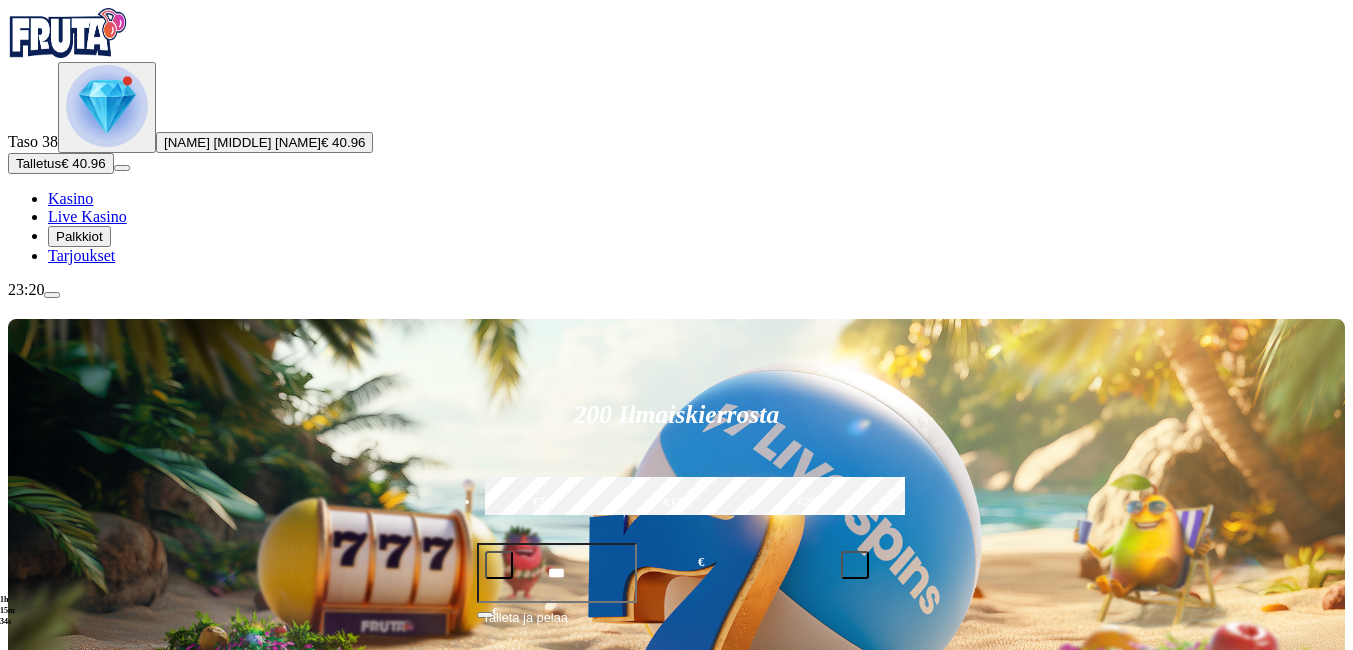 click at bounding box center [107, 106] 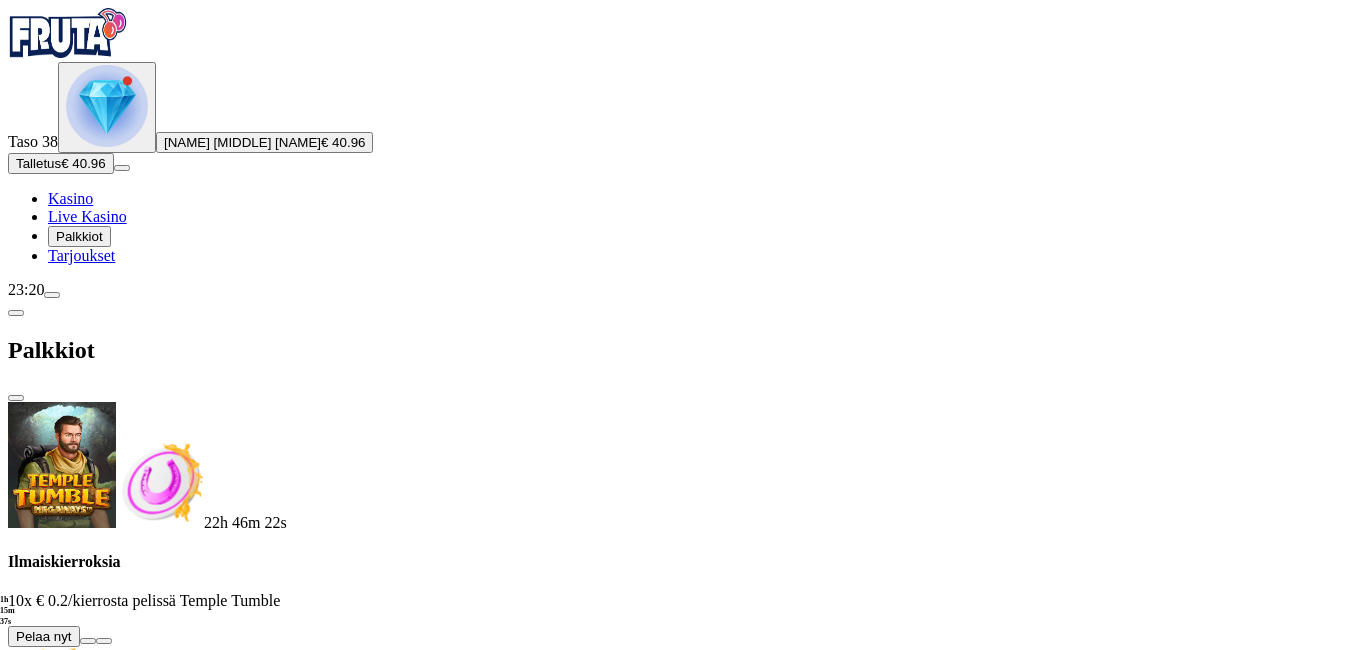 click at bounding box center (112, 849) 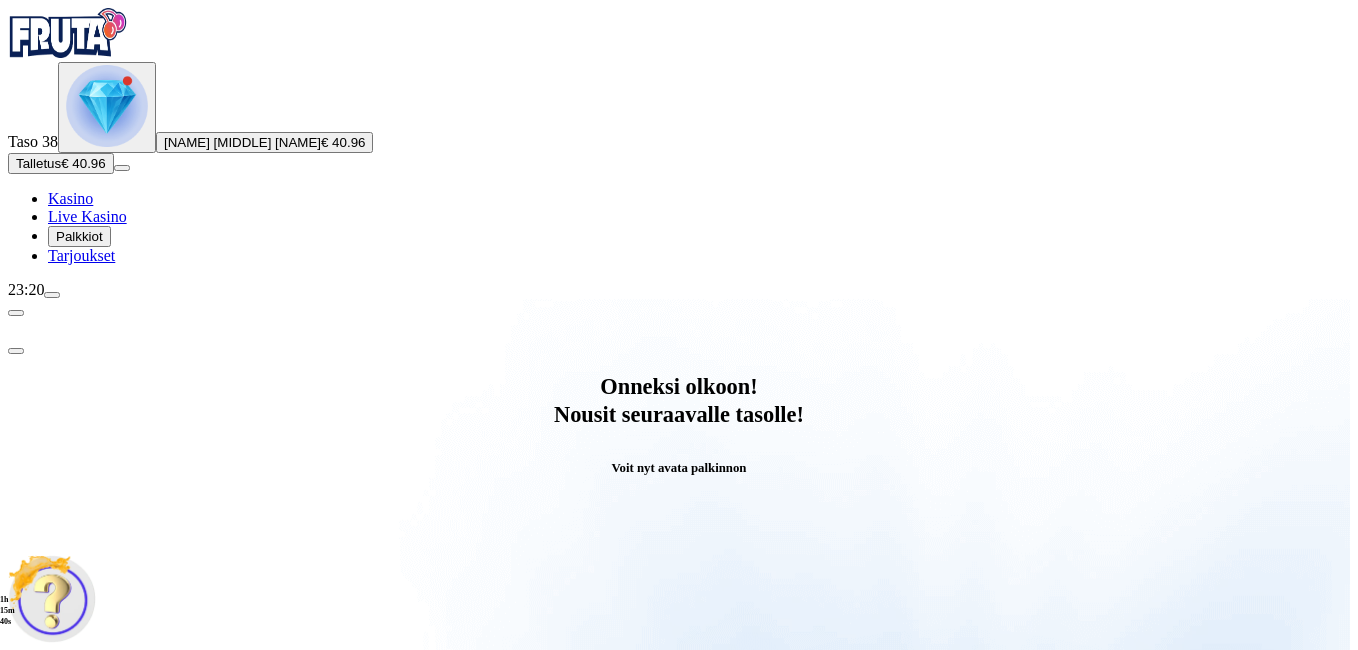 click on "Avaa palkinto" at bounding box center (678, 795) 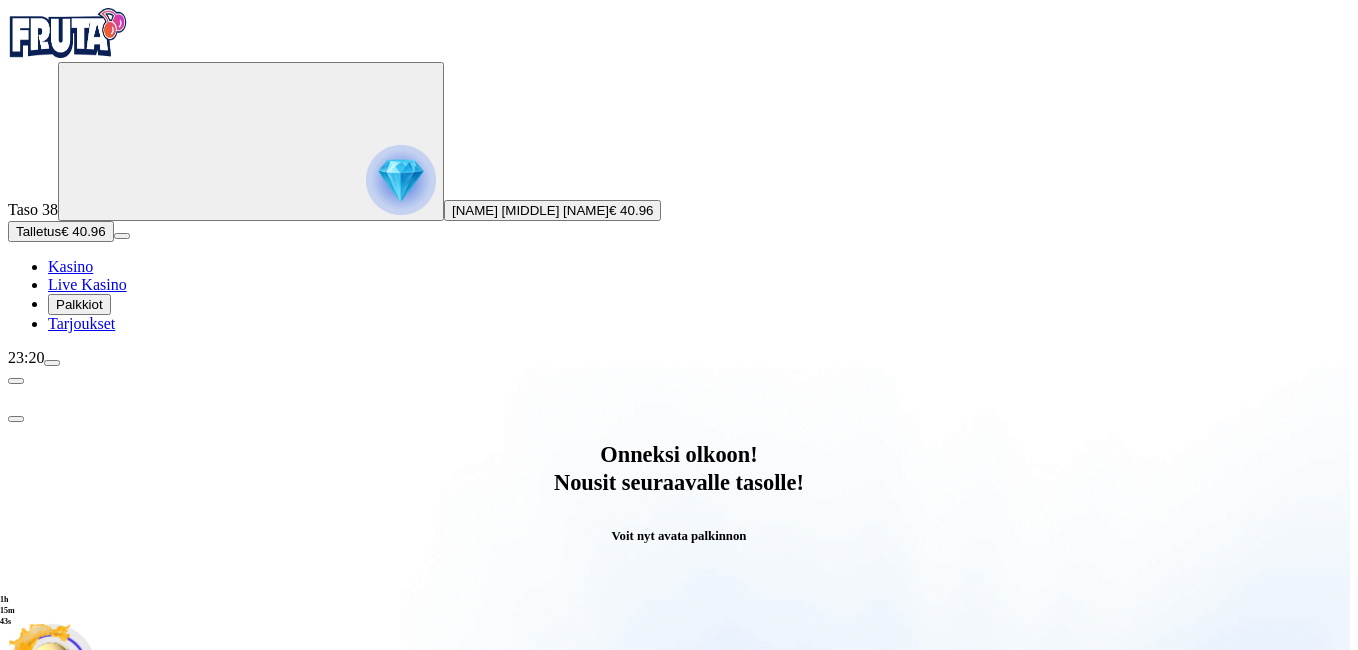 click at bounding box center [88, 1067] 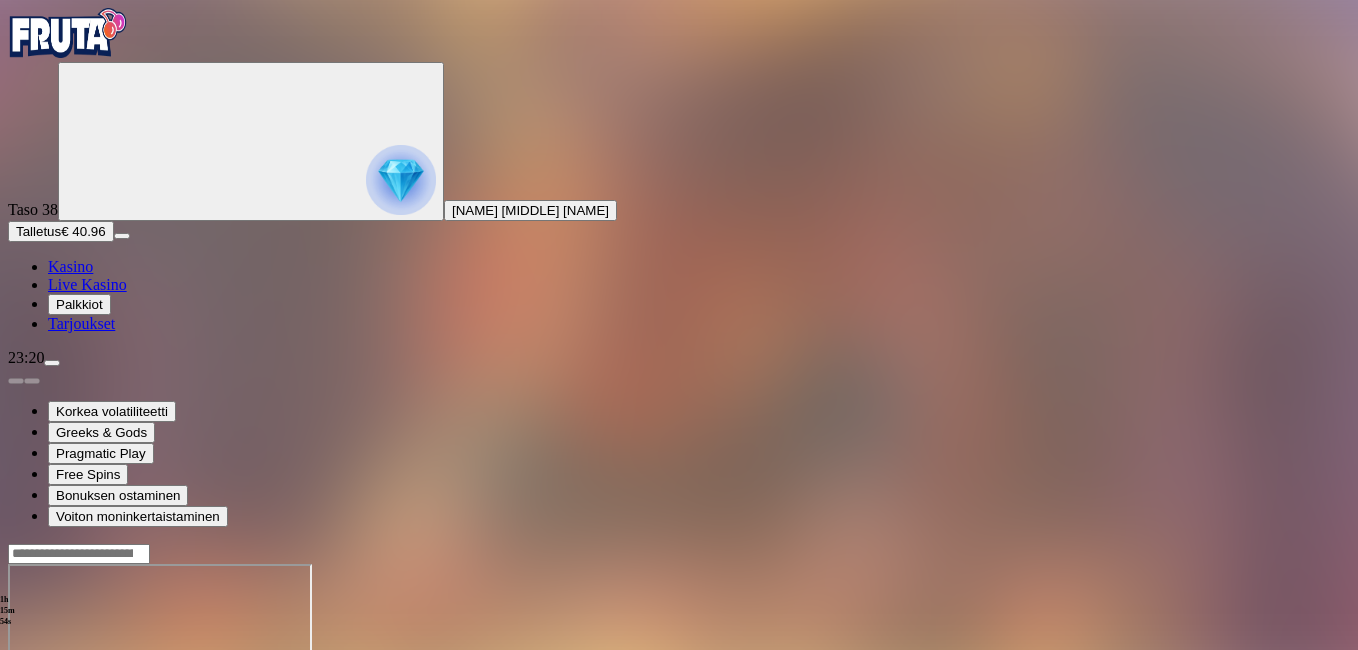 click at bounding box center [48, 736] 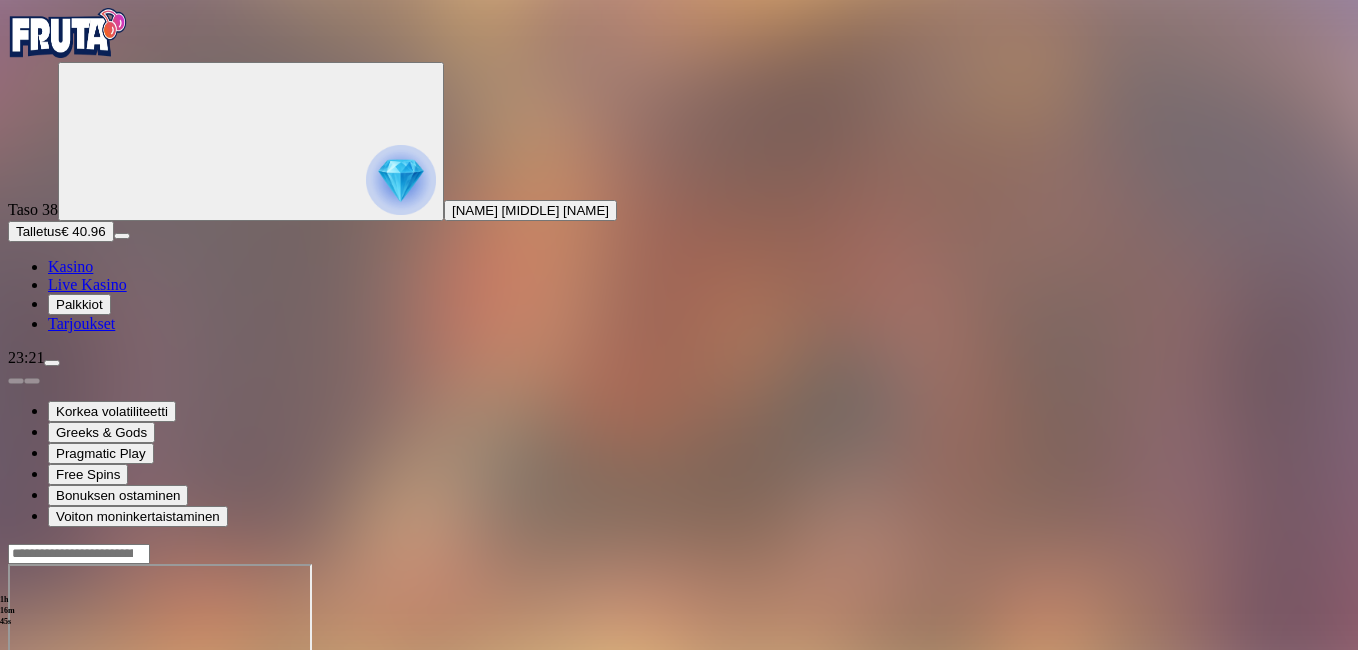 click at bounding box center [16, 736] 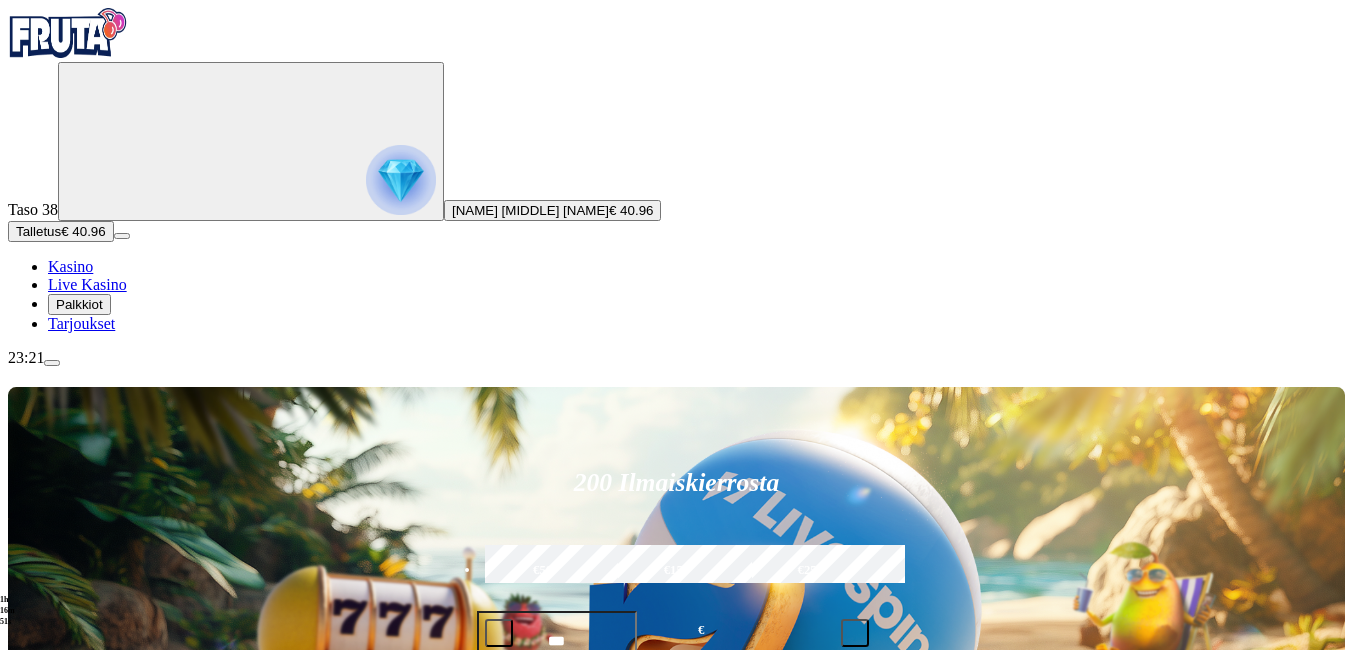 click 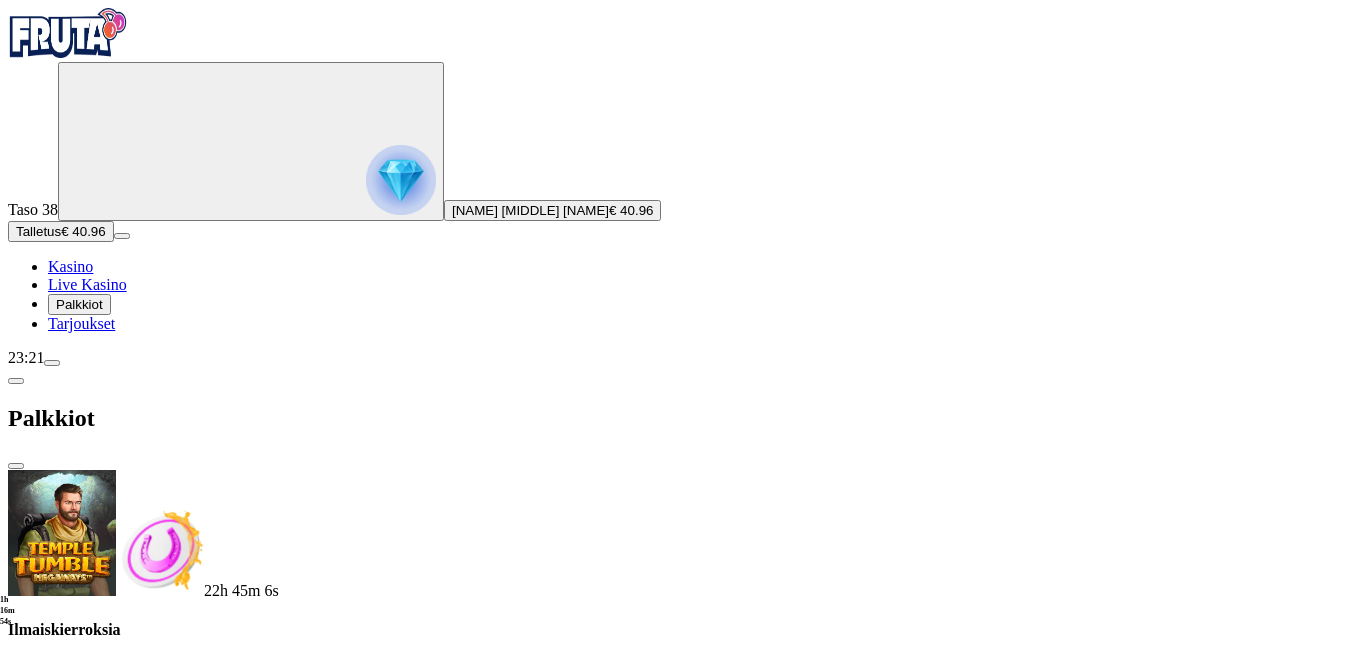click at bounding box center (88, 709) 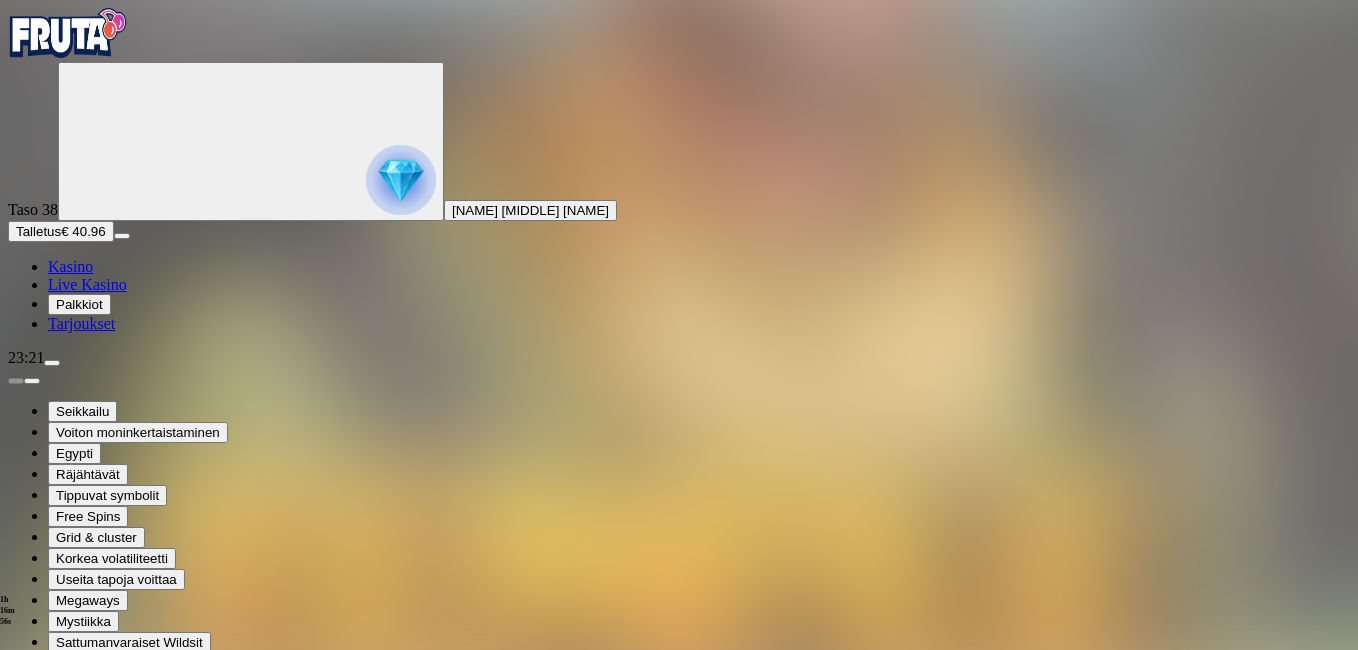 click at bounding box center [48, 883] 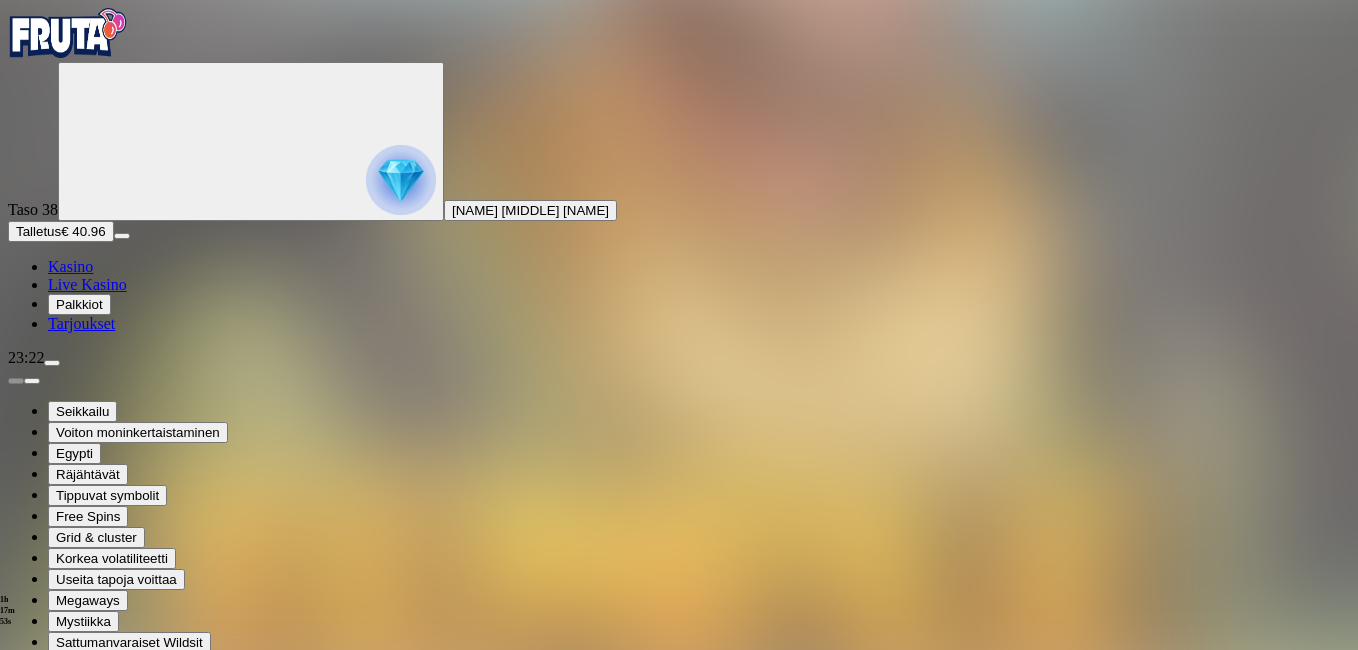 click at bounding box center (16, 883) 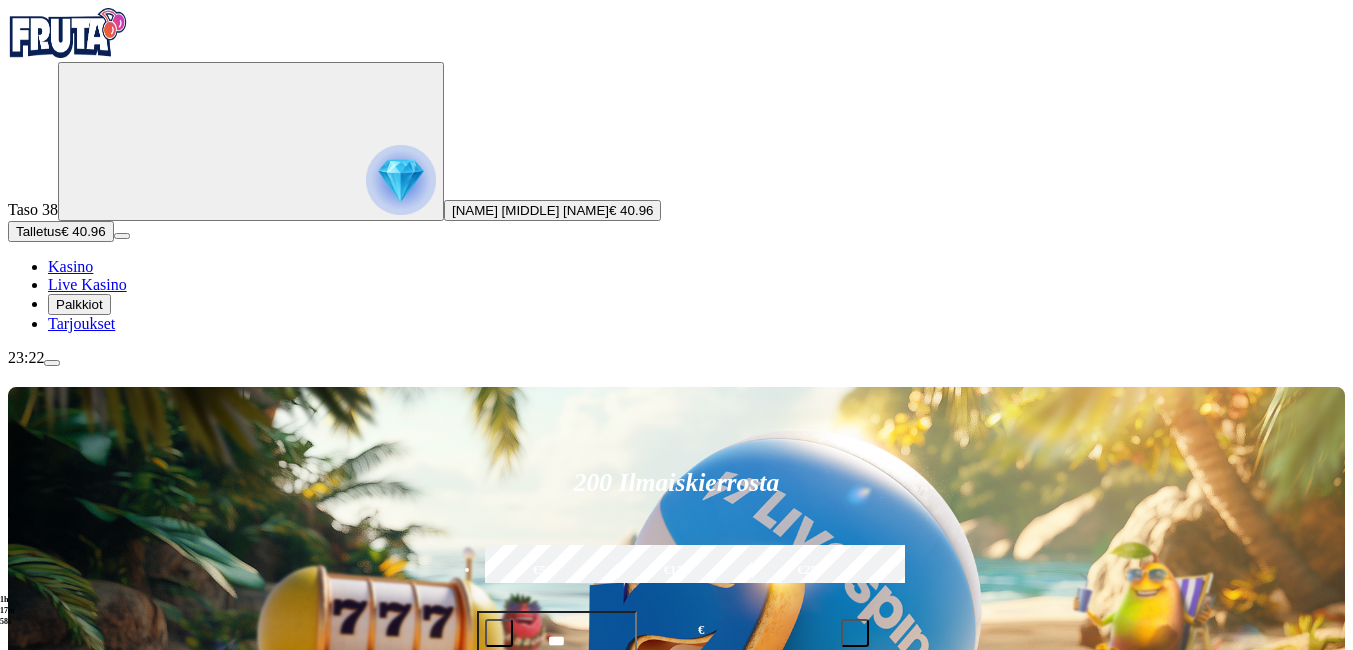 click on "Pelaa nyt" at bounding box center (77, 1332) 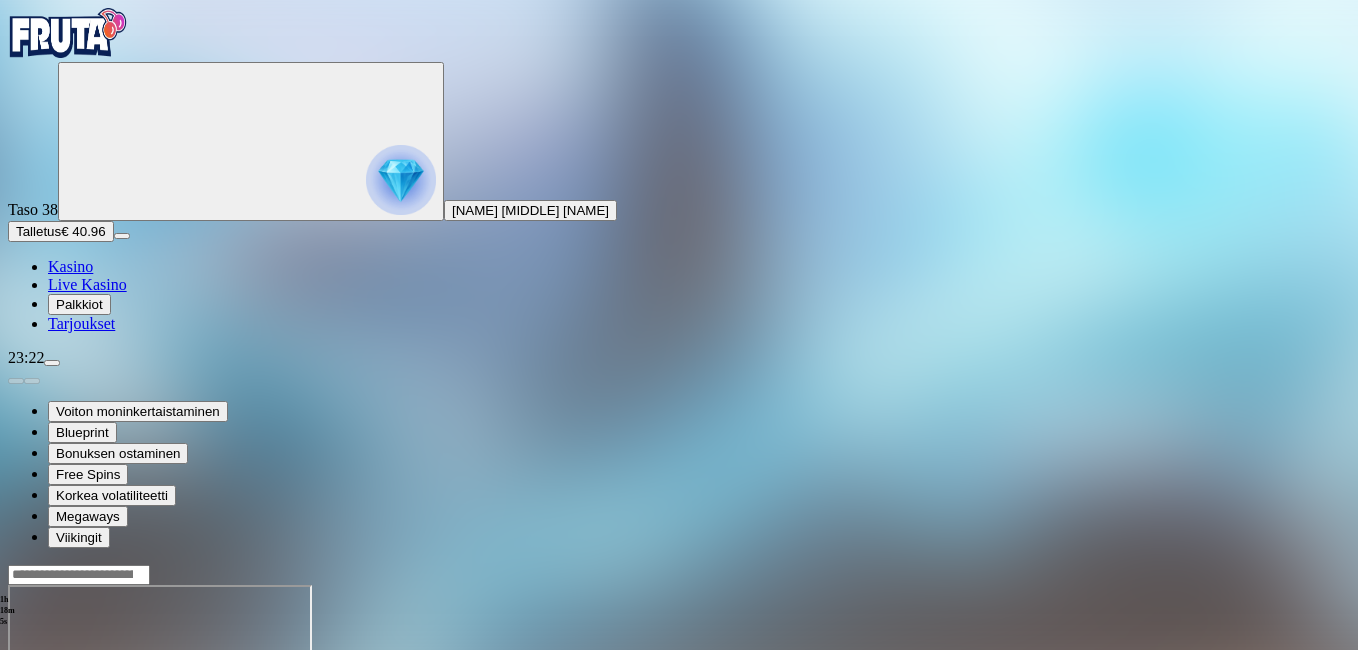 click at bounding box center [48, 757] 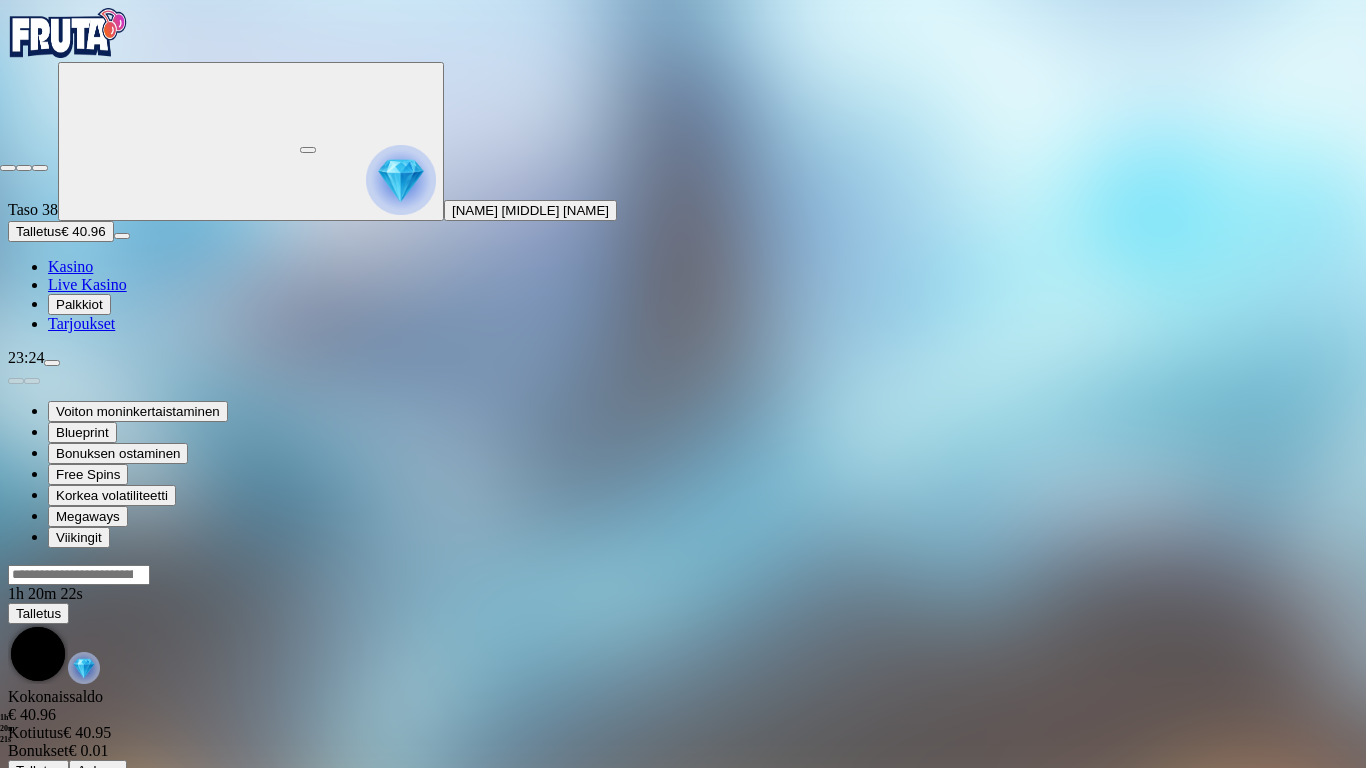click at bounding box center (8, 168) 